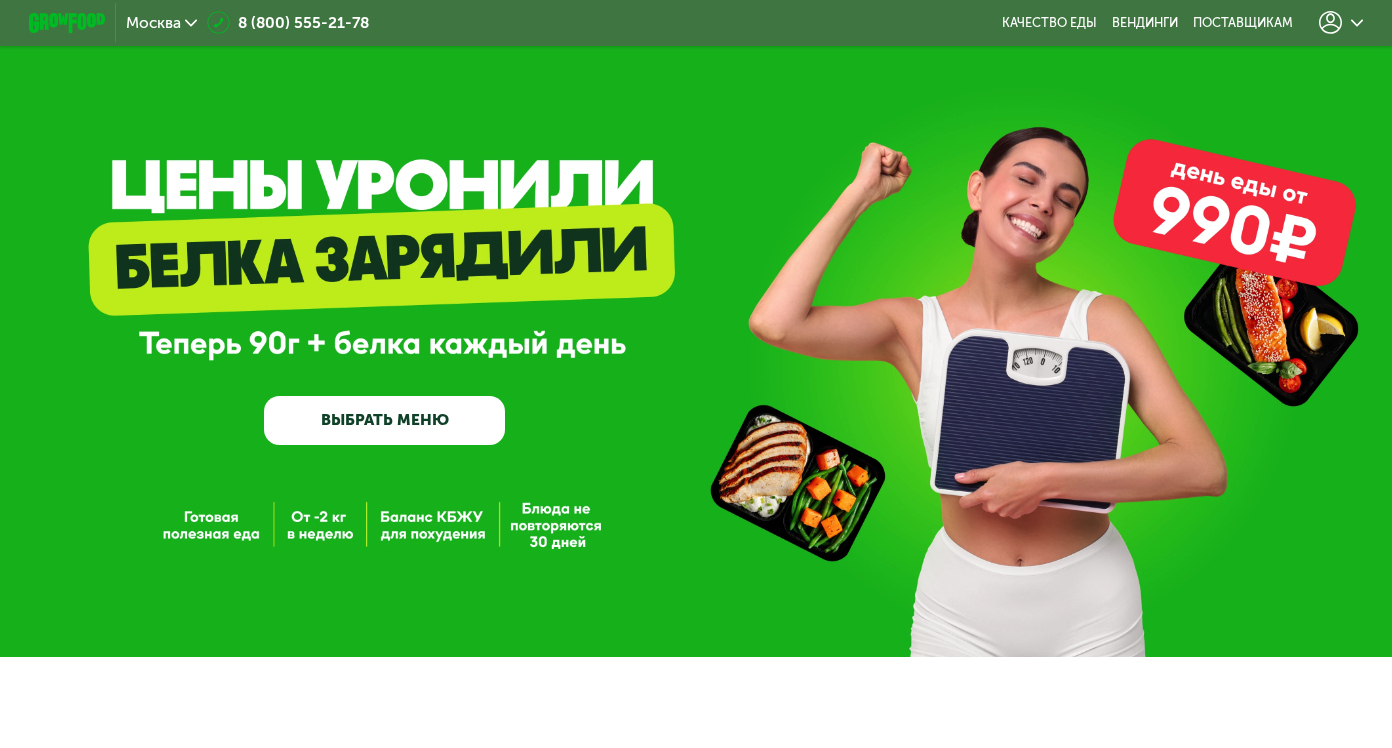 scroll, scrollTop: 0, scrollLeft: 0, axis: both 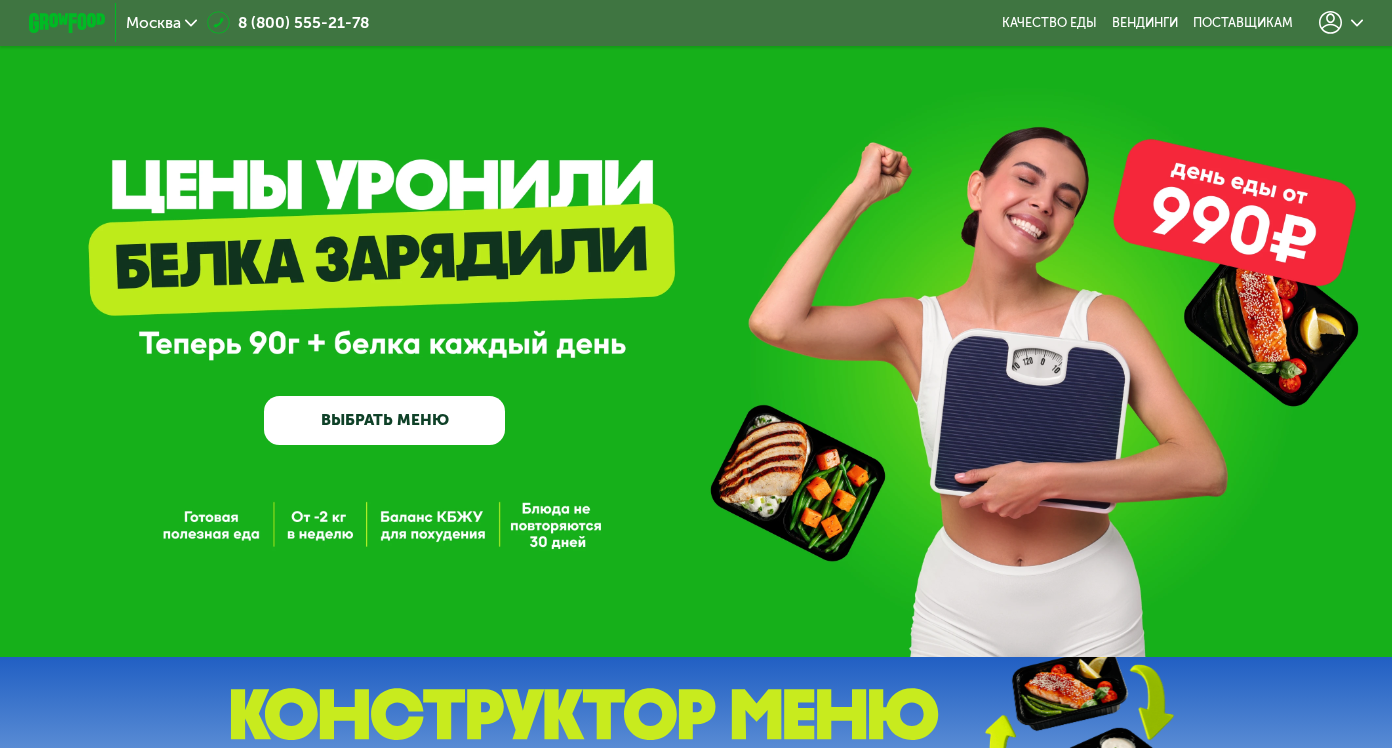 click 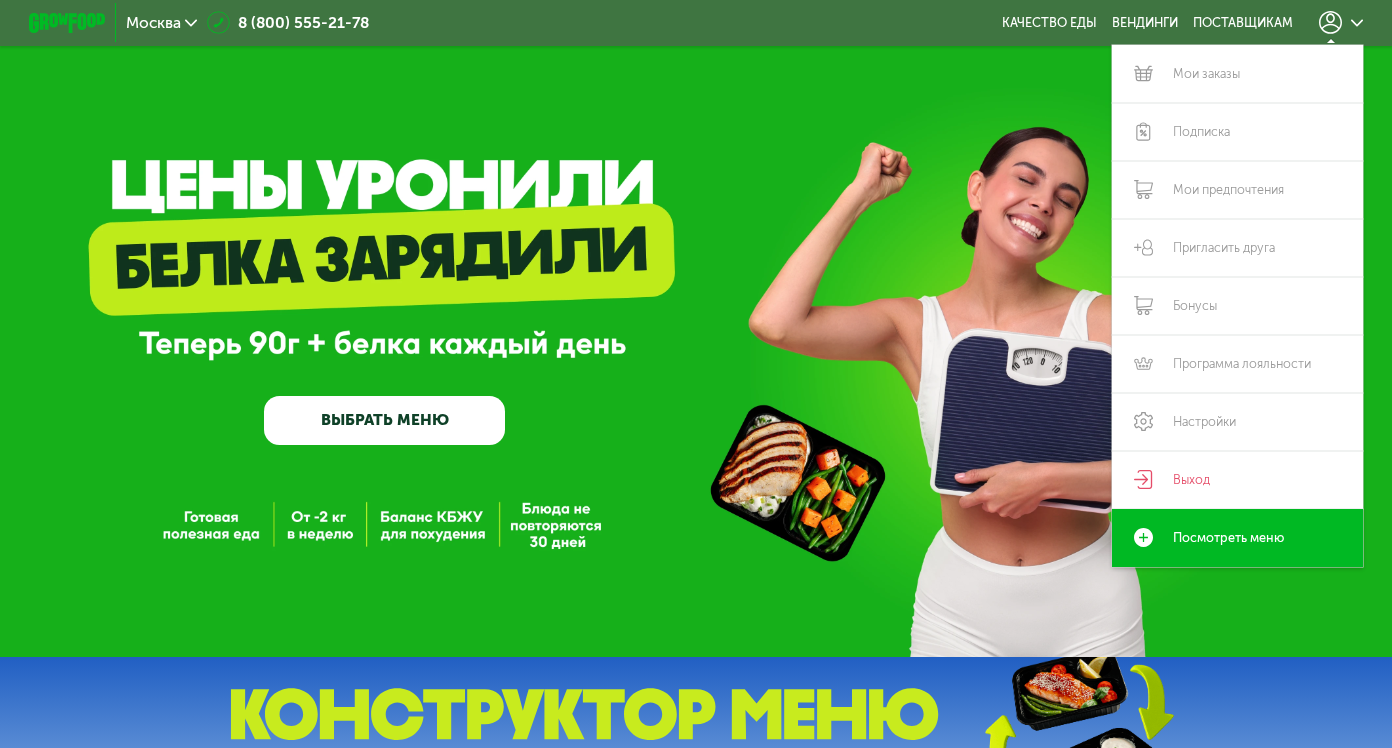 click on "GrowFood — доставка правильного питания  ВЫБРАТЬ МЕНЮ" at bounding box center [696, 333] 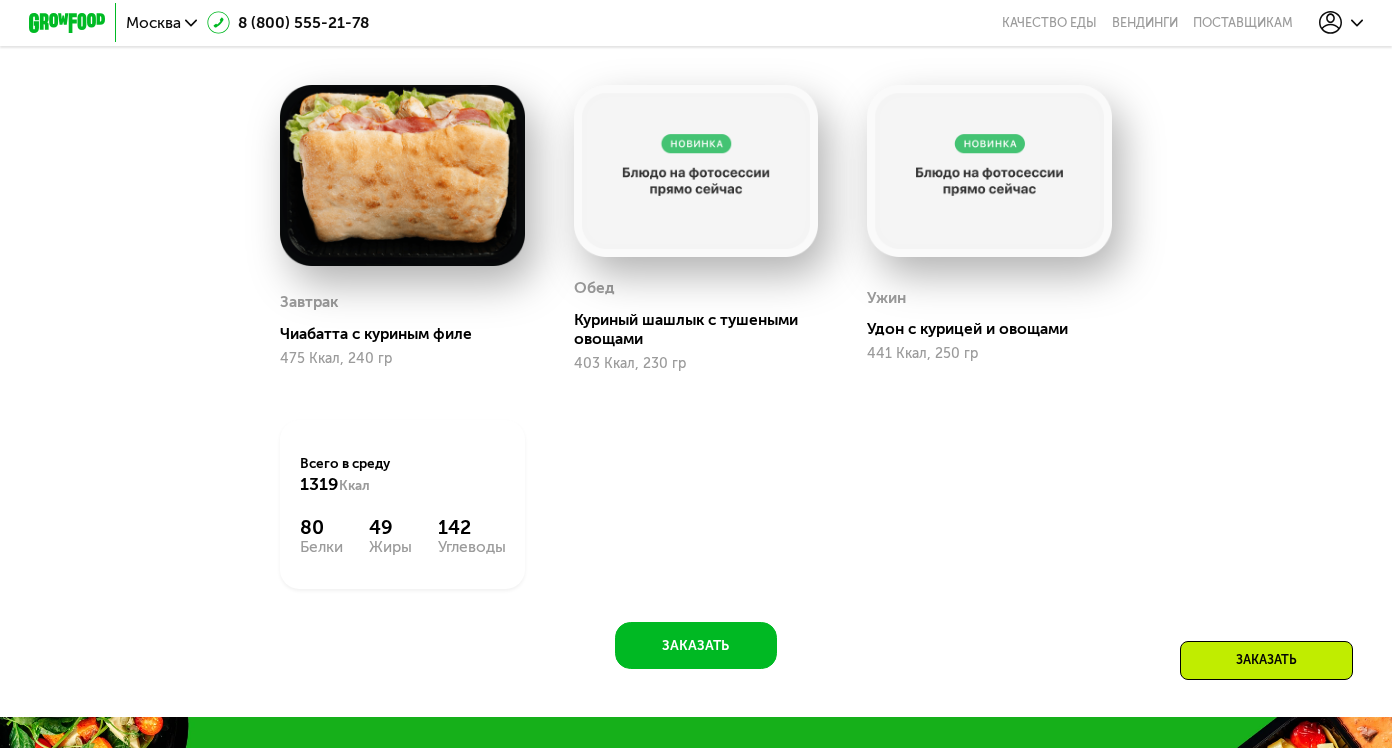scroll, scrollTop: 1233, scrollLeft: 0, axis: vertical 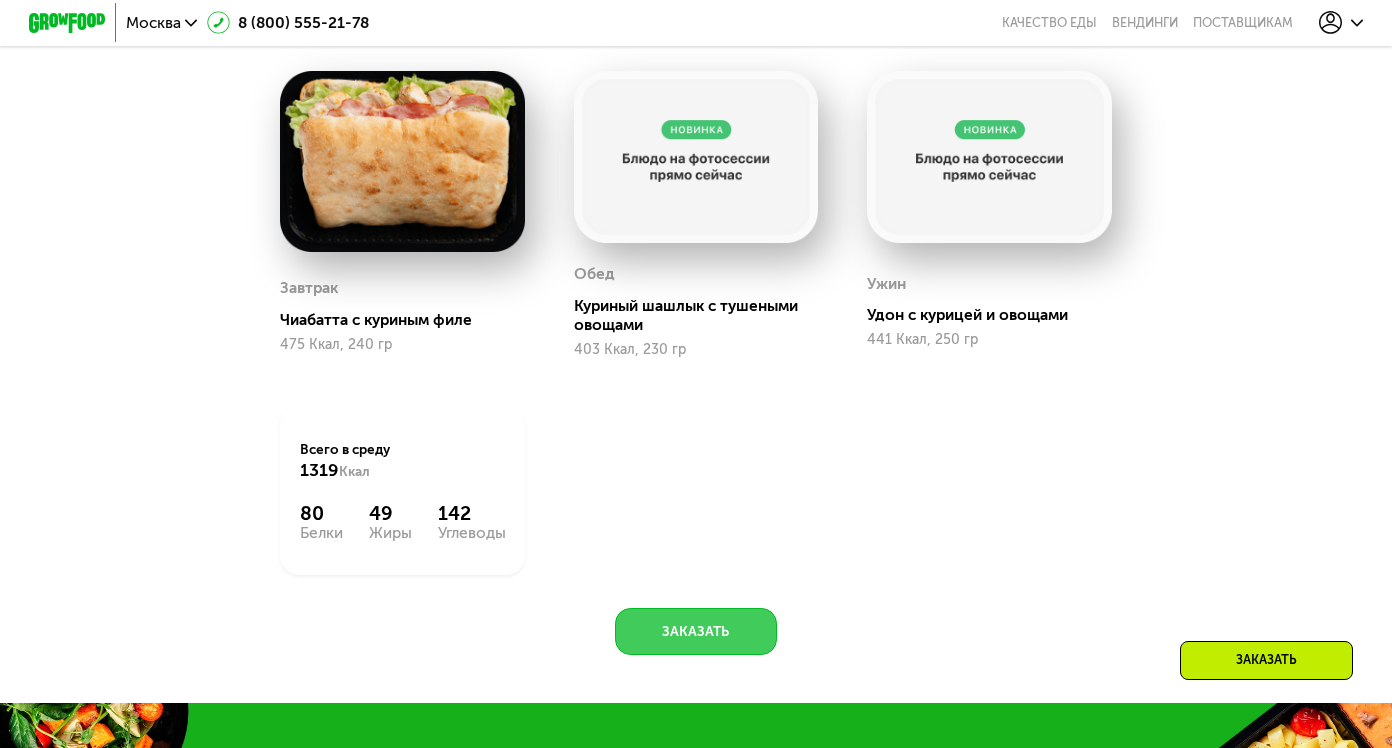 click on "Заказать" 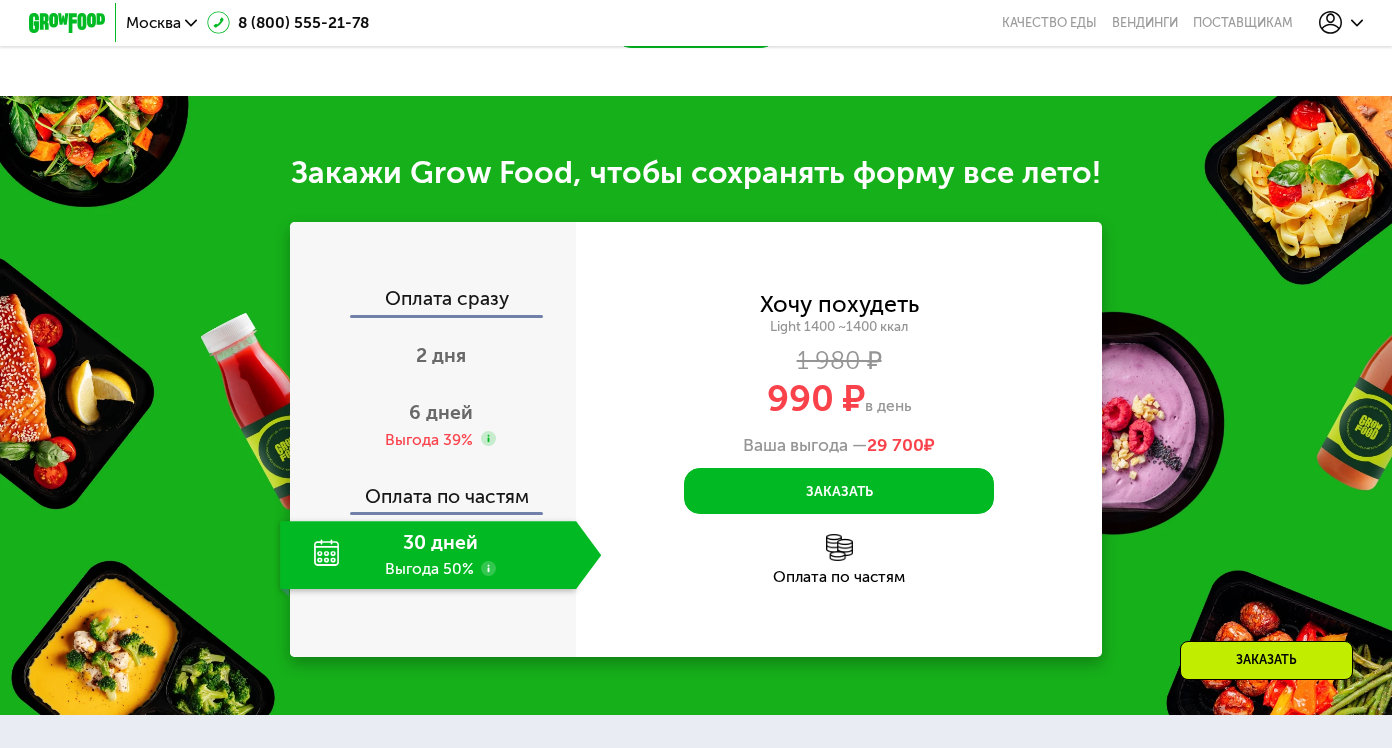 scroll, scrollTop: 1933, scrollLeft: 0, axis: vertical 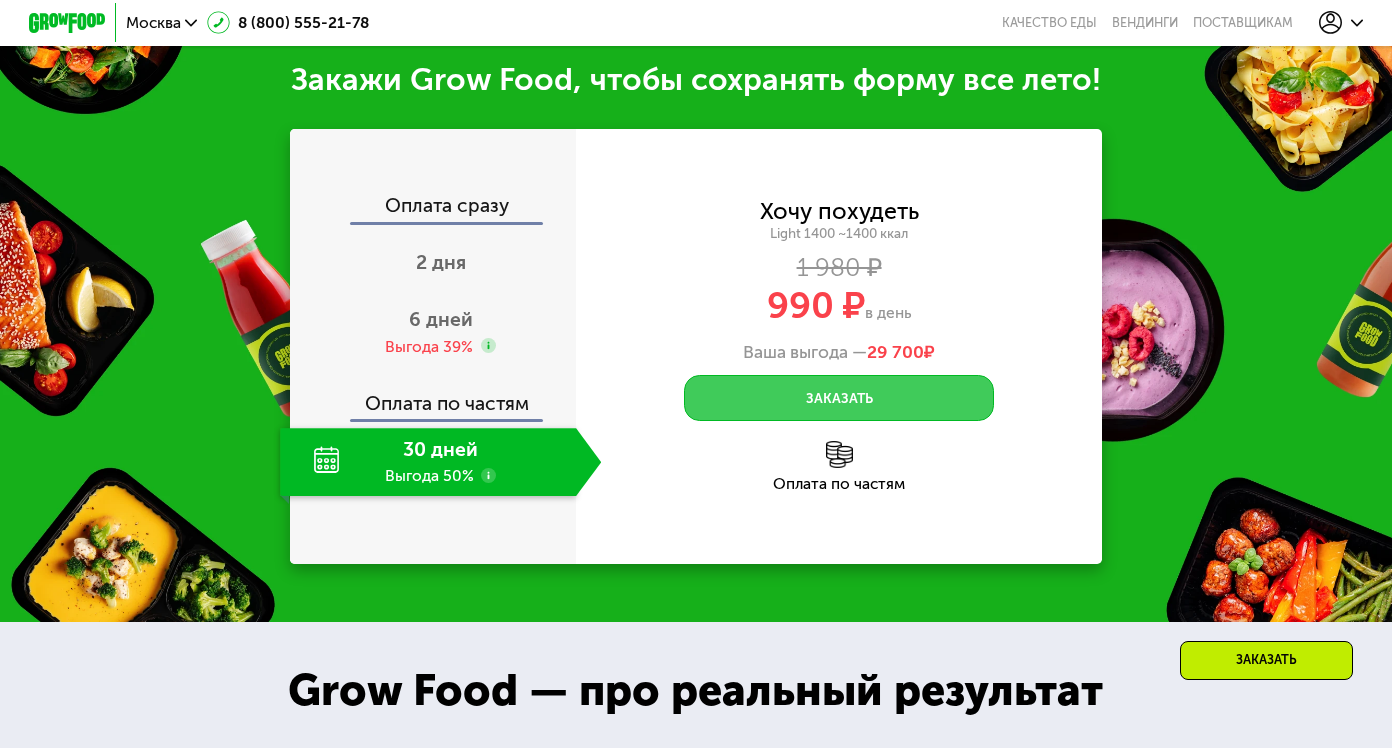 click on "Заказать" at bounding box center (838, 398) 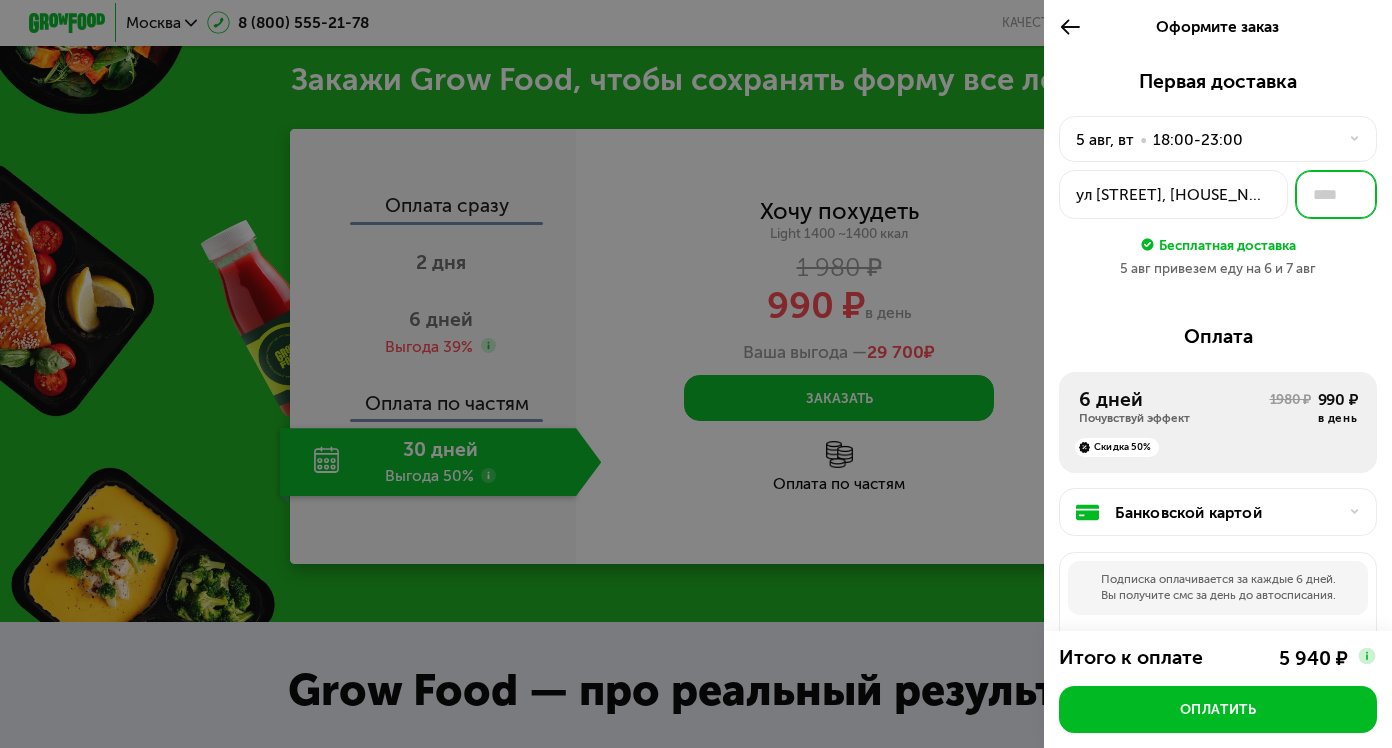 click at bounding box center (1335, 194) 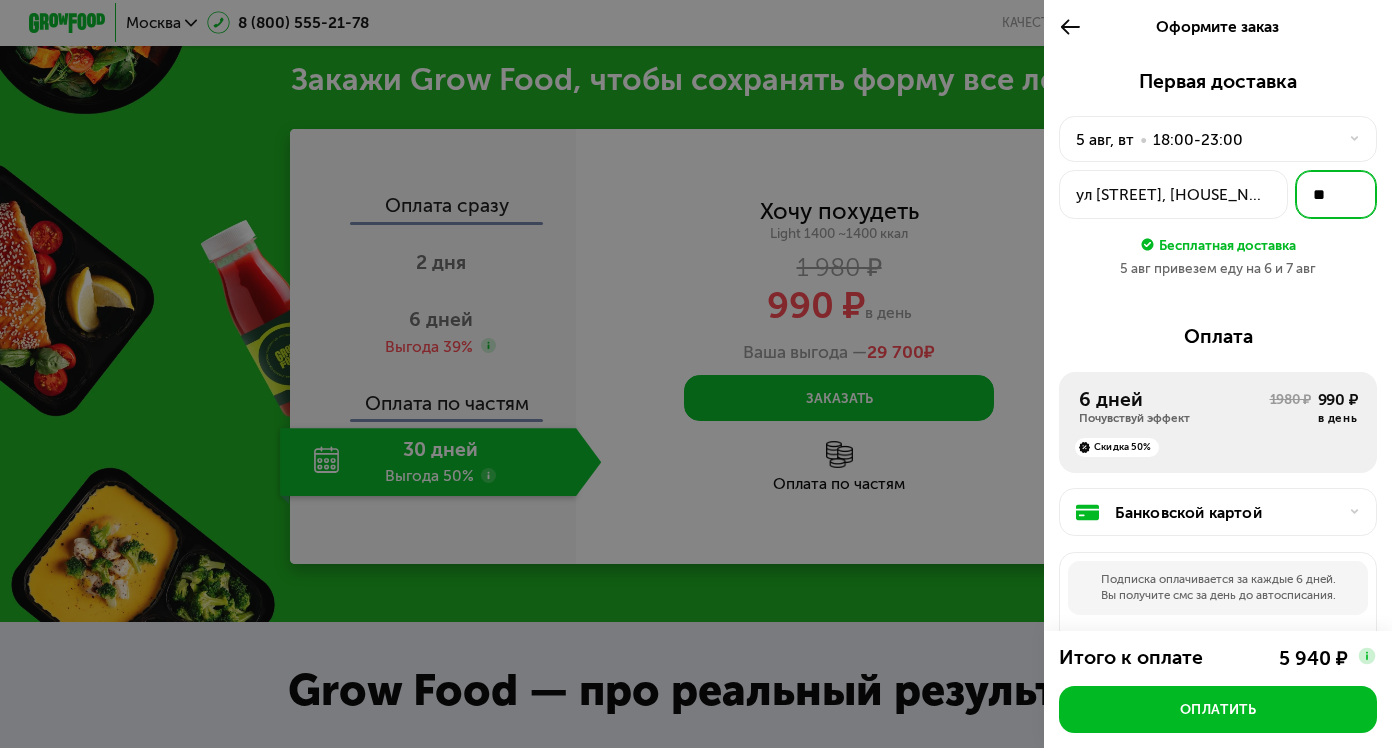 type on "**" 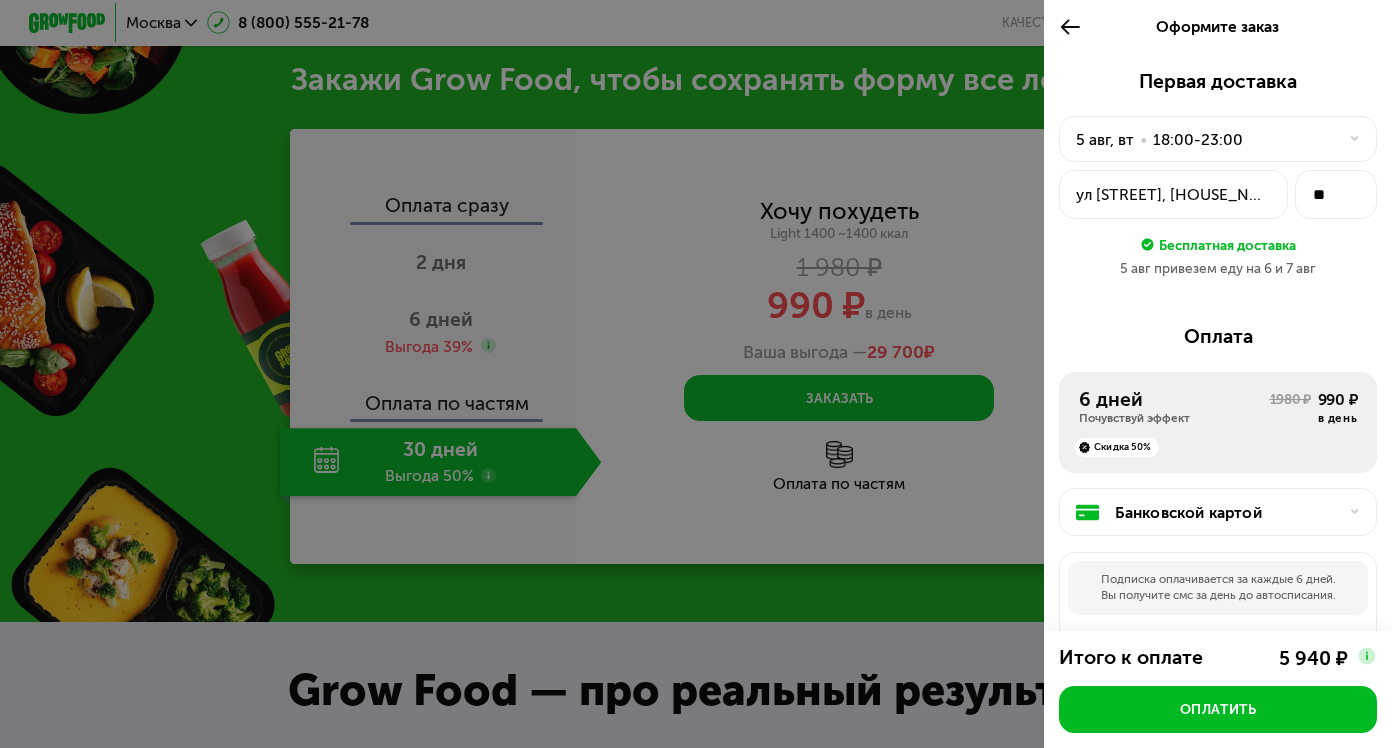 click on "Бесплатная доставка [DATE] привезем еду на [DATE] и [DATE]  Оплата  [DAYS] дней Почувствуй эффект [PRICE]  [PRICE]   в день   Скидка 50% Банковской картой   Подписка оплачивается за каждые [DAYS] дней.  Вы получите смс за день до автосписания.  Light [PRICE] [DAYS] x [PRICE] = [PRICE]  Скидка на первые [DAYS] дней  - [PRICE]  Итого к оплате [PRICE]  Оплатить   Итого к оплате  [PRICE]   Оплатить" 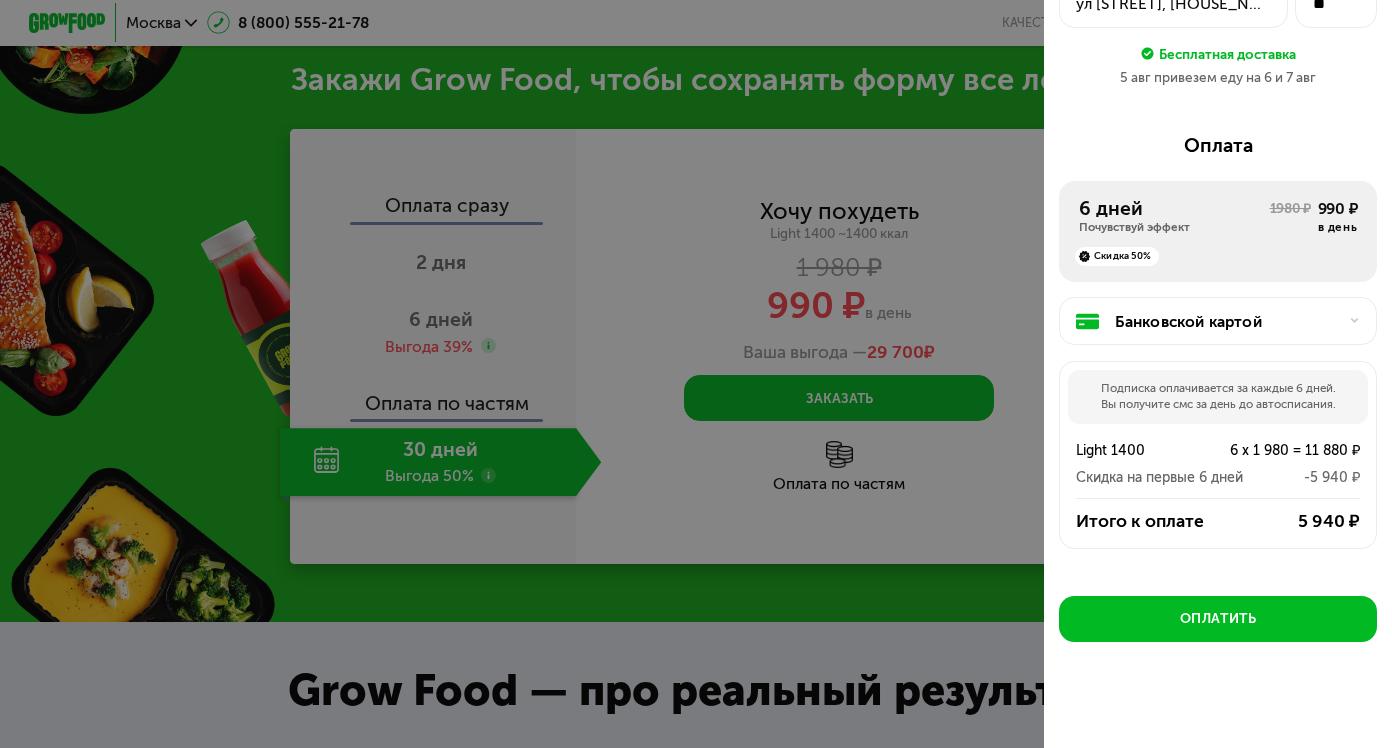 scroll, scrollTop: 189, scrollLeft: 0, axis: vertical 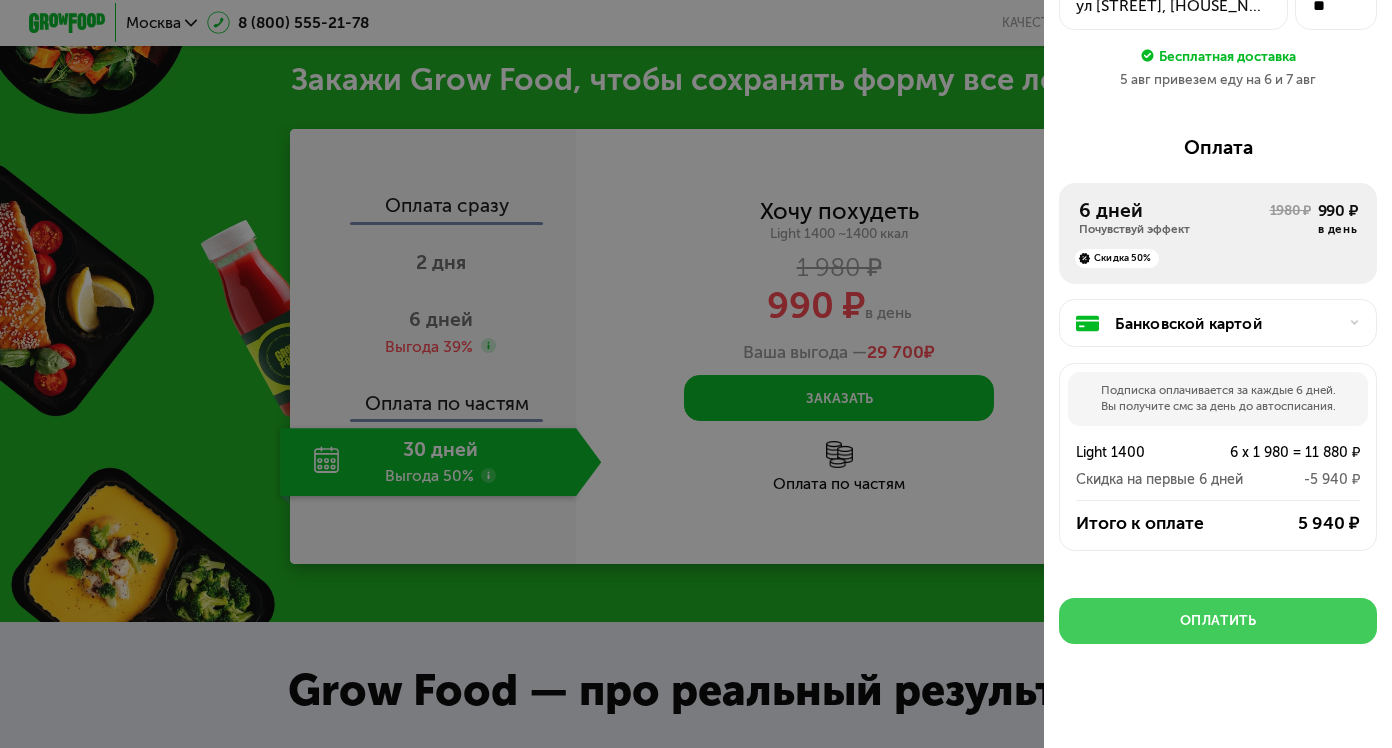 click on "Оплатить" at bounding box center (1218, 620) 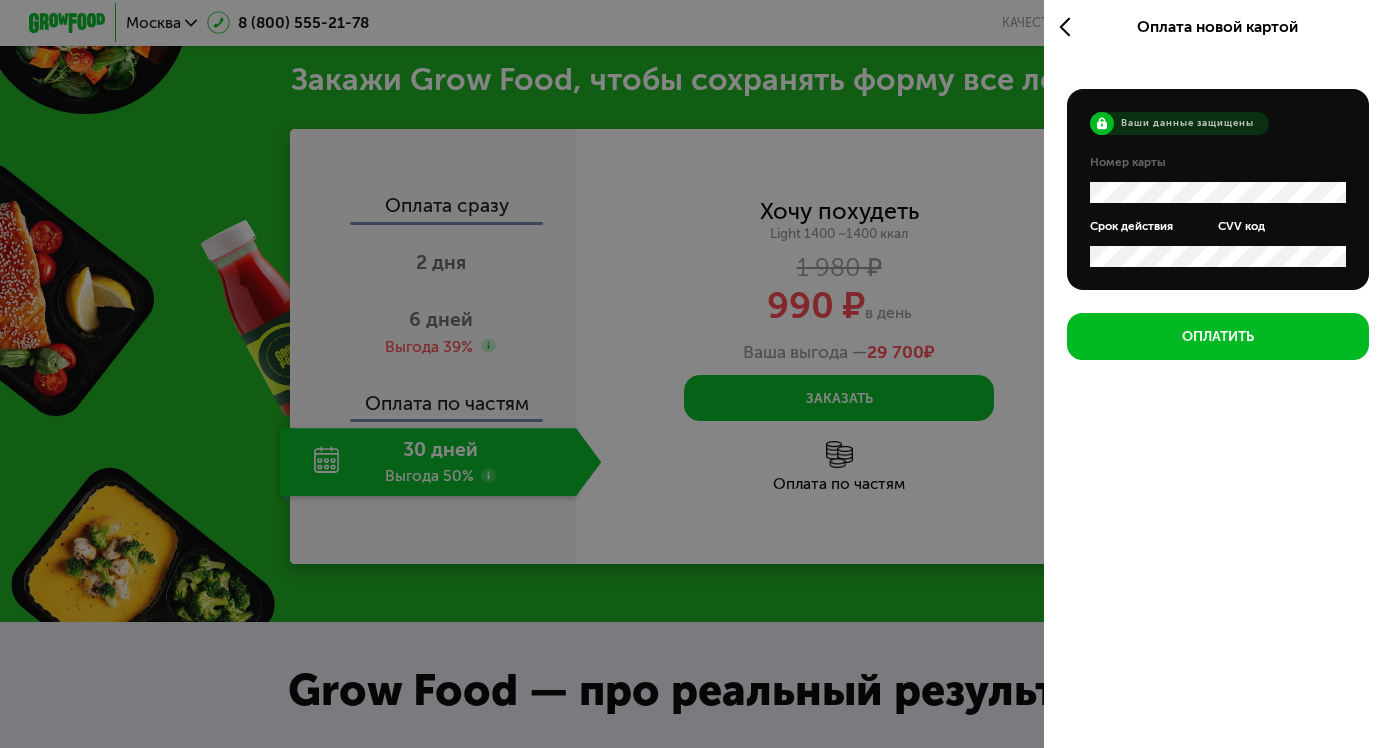 scroll, scrollTop: 0, scrollLeft: 0, axis: both 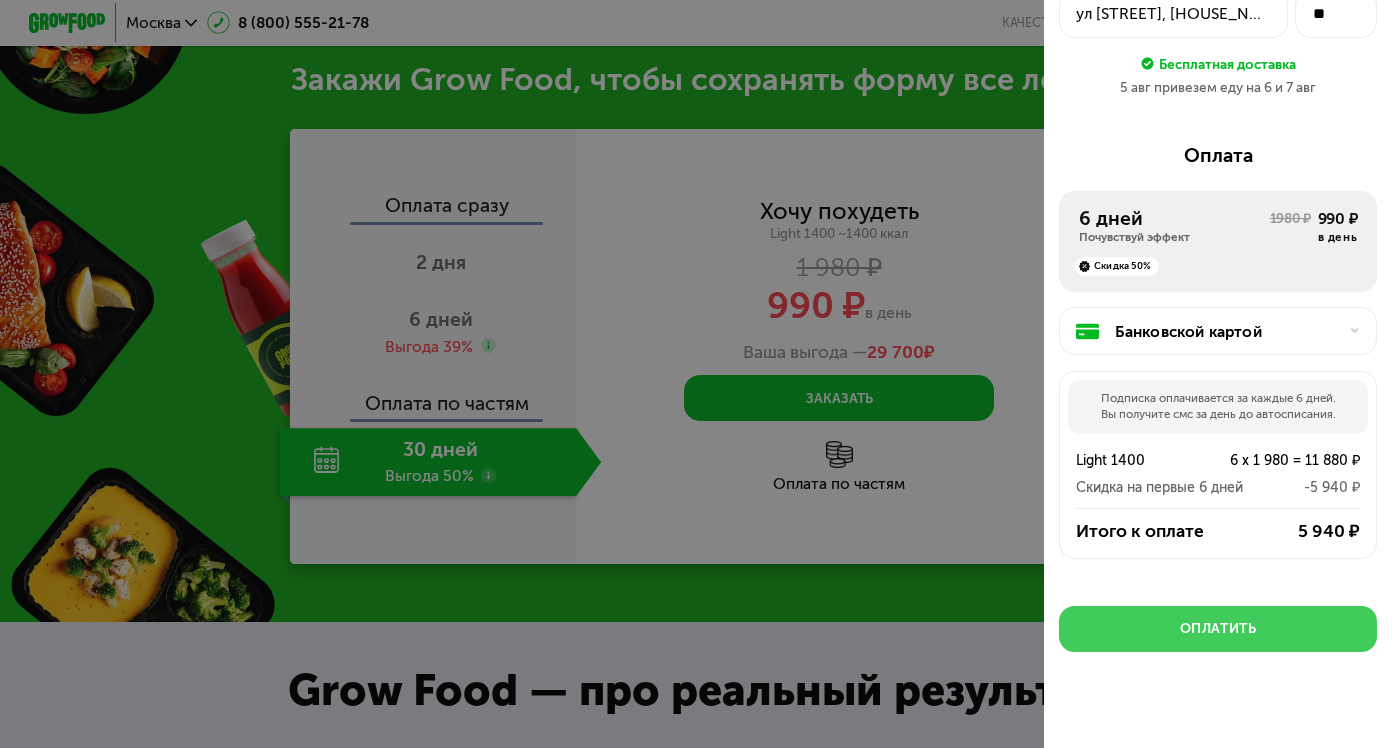 click on "Оплатить" at bounding box center (1218, 628) 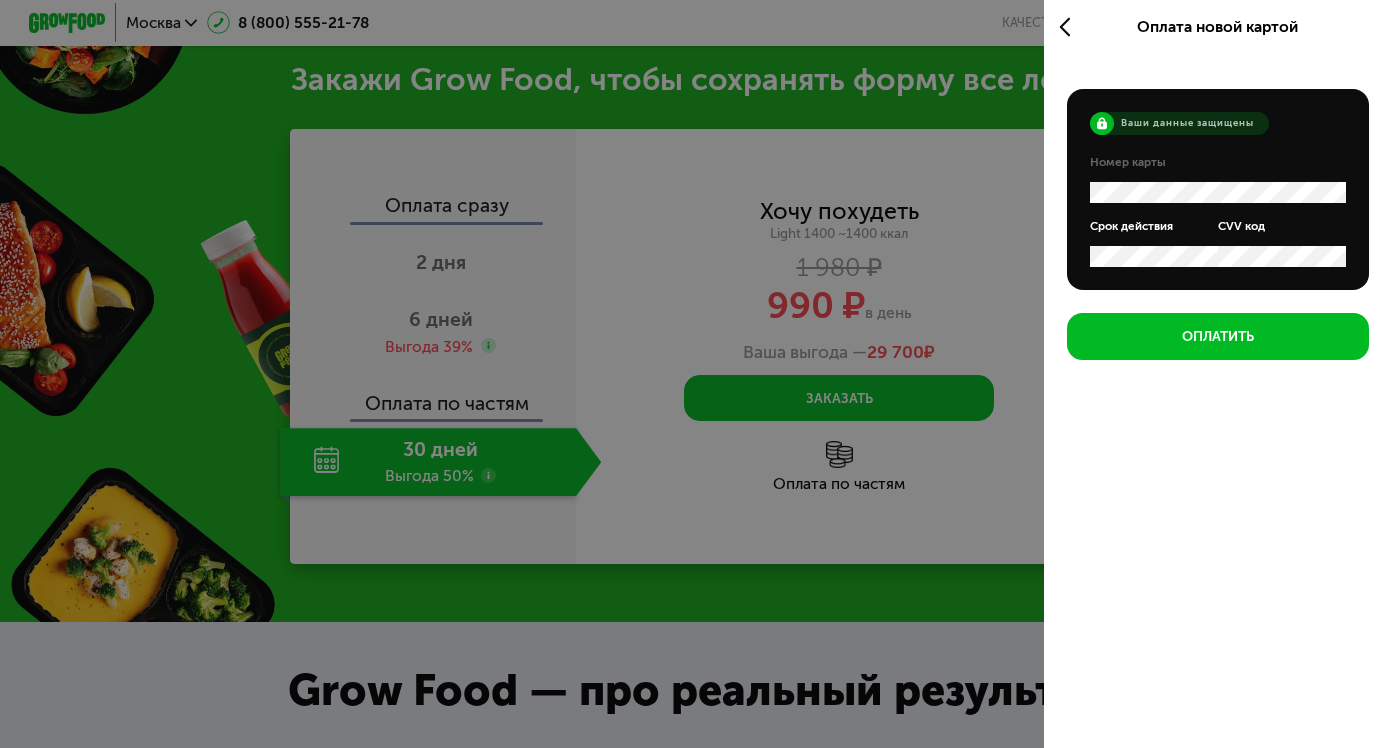 scroll, scrollTop: 0, scrollLeft: 0, axis: both 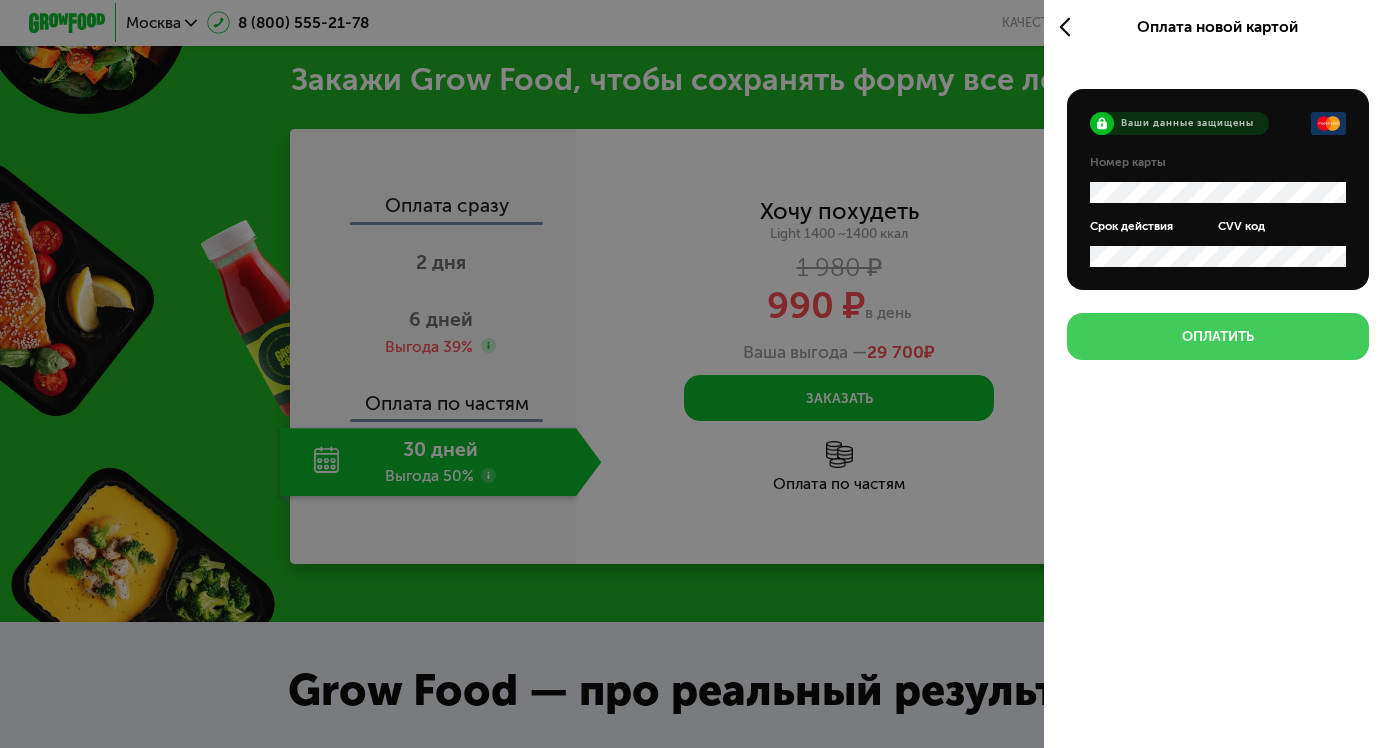 click on "Оплатить" at bounding box center (1218, 336) 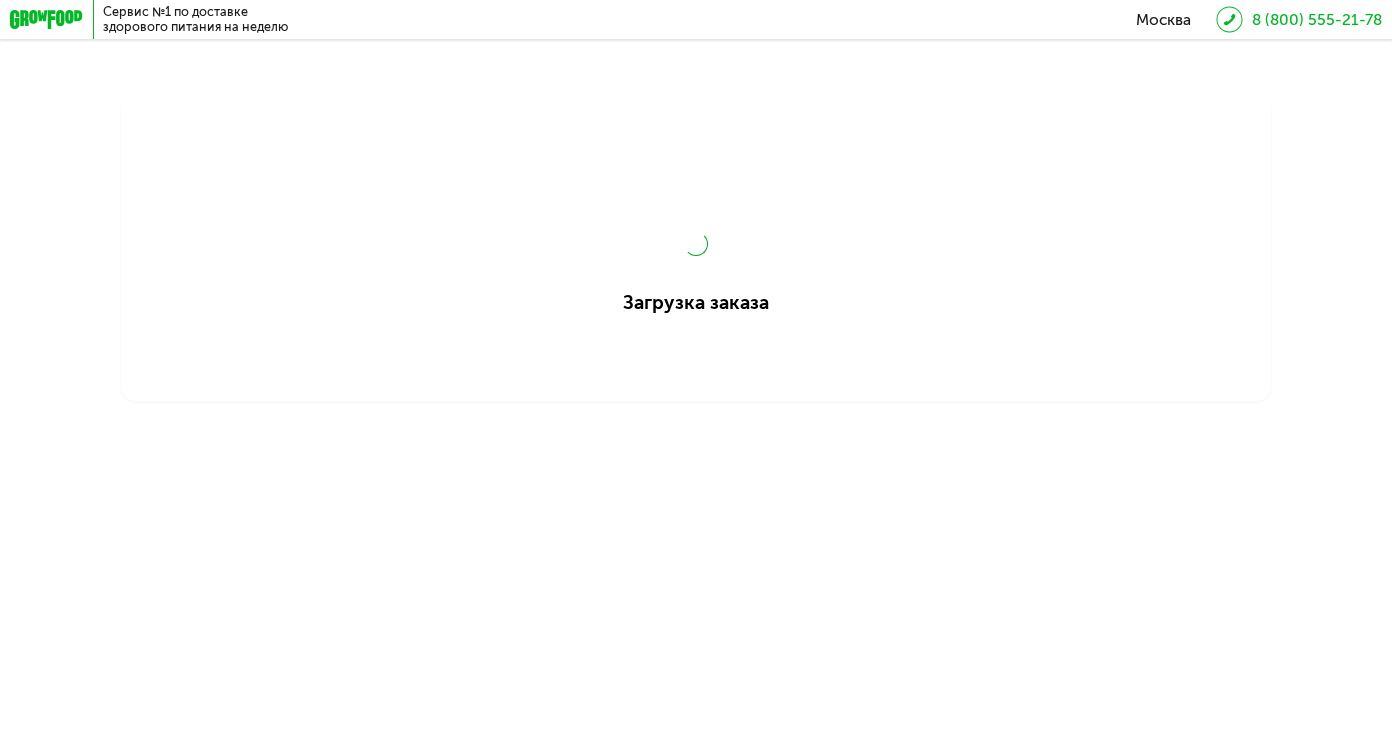 scroll, scrollTop: 0, scrollLeft: 0, axis: both 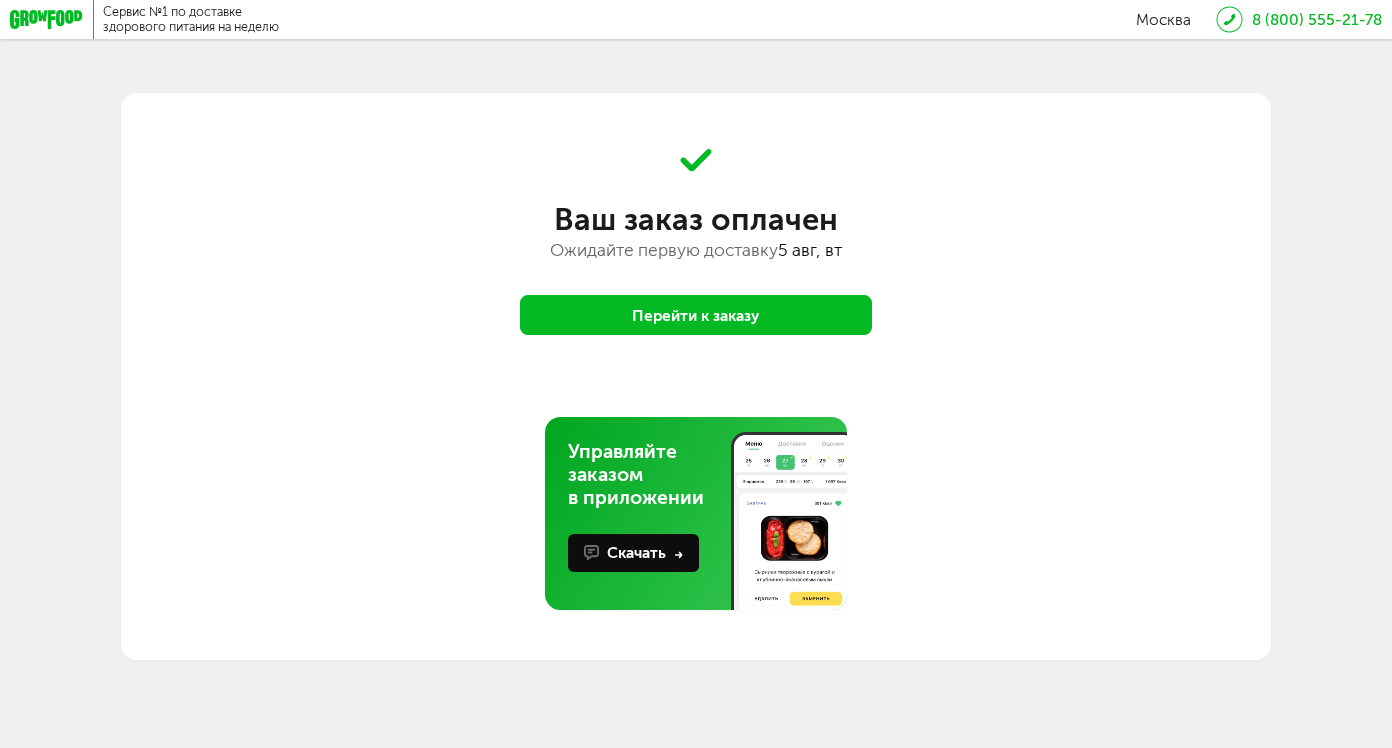 click on "Перейти к заказу" at bounding box center (696, 315) 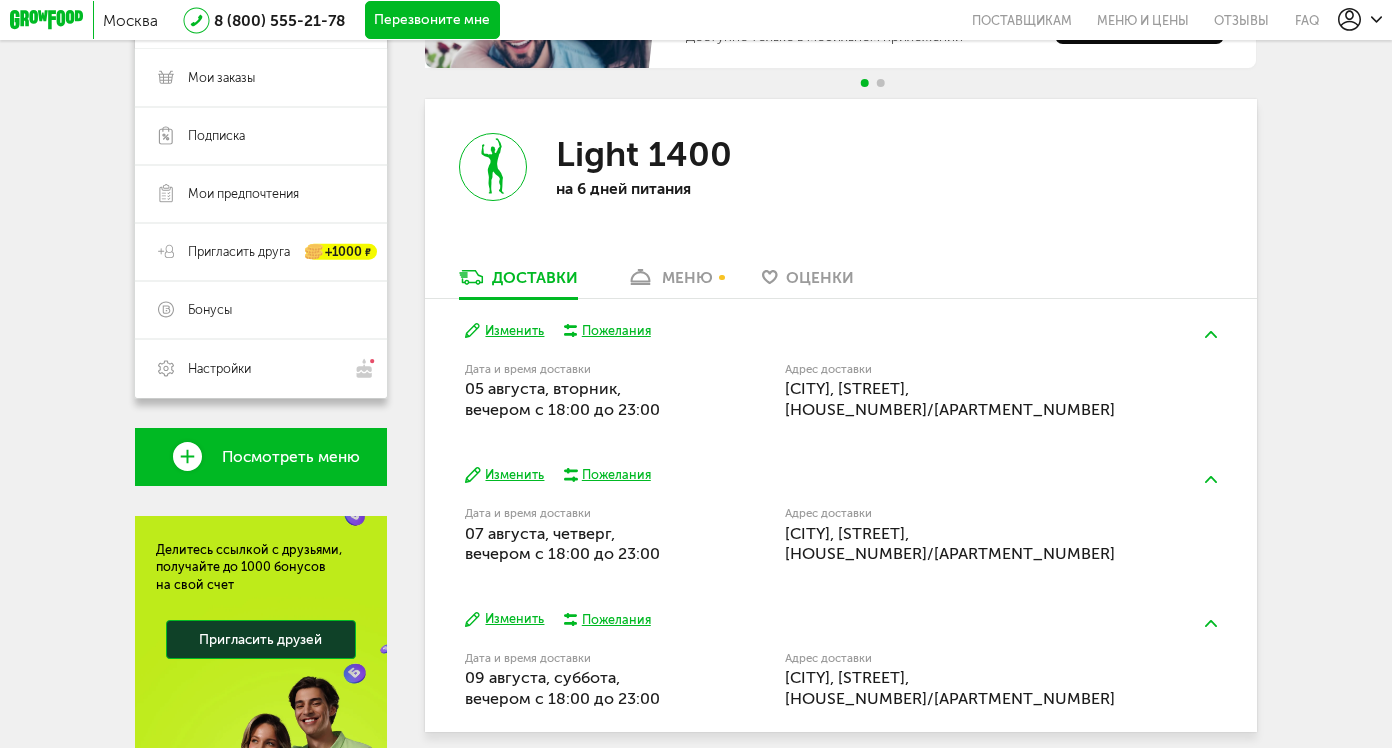 scroll, scrollTop: 346, scrollLeft: 0, axis: vertical 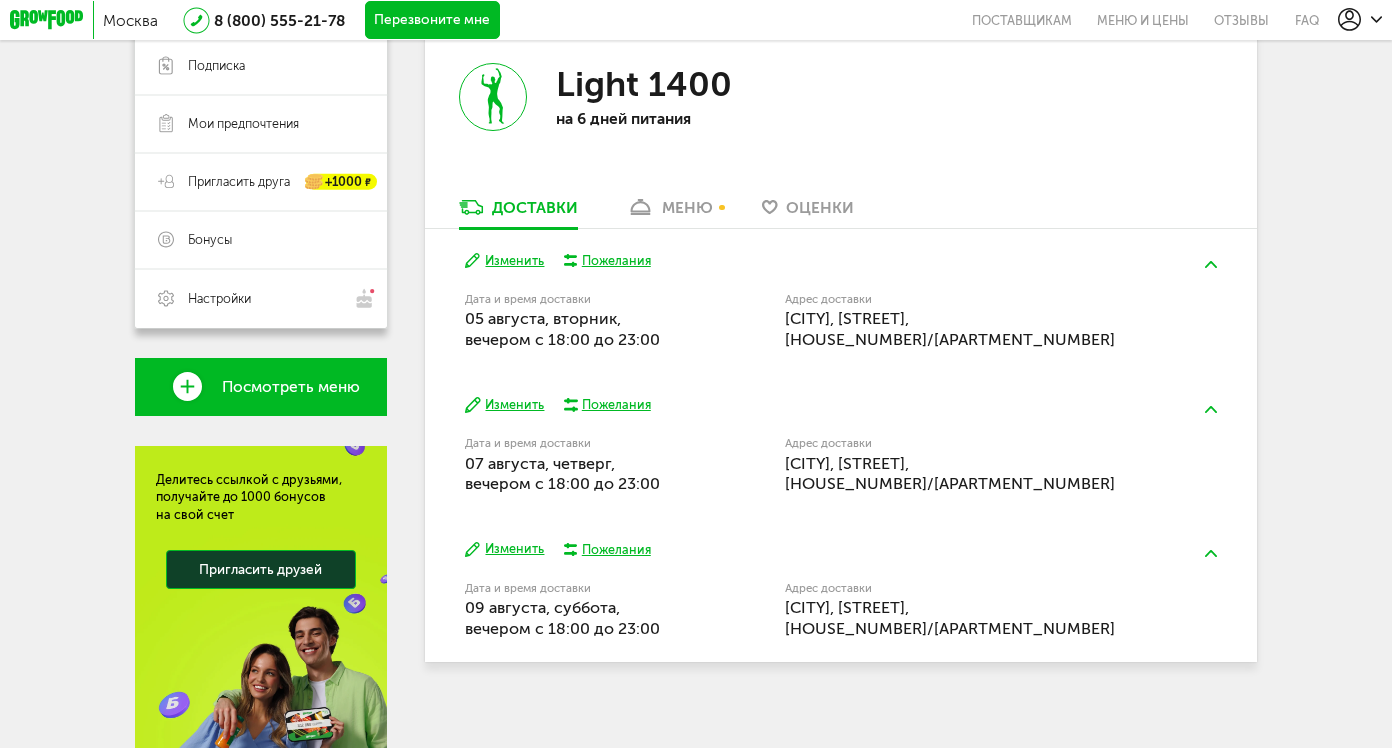 click at bounding box center [1210, 265] 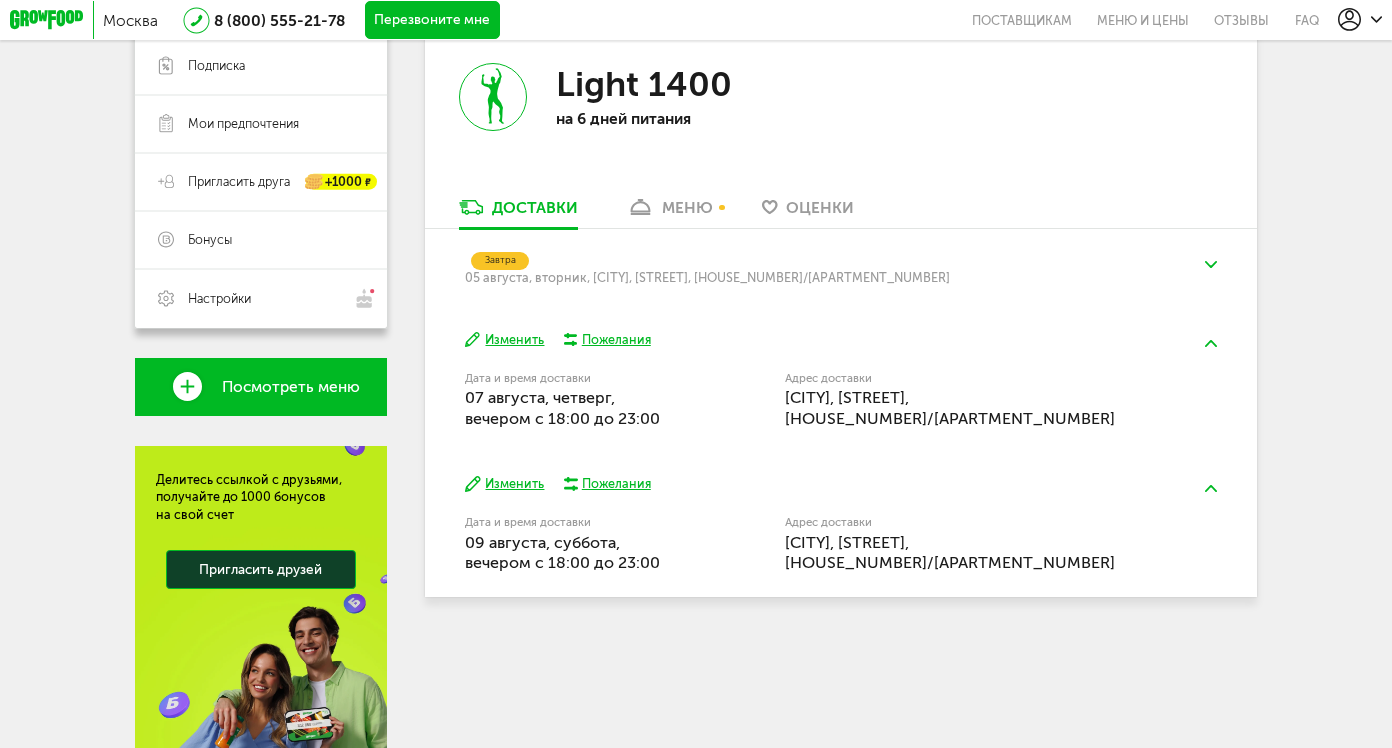 click at bounding box center (1210, 265) 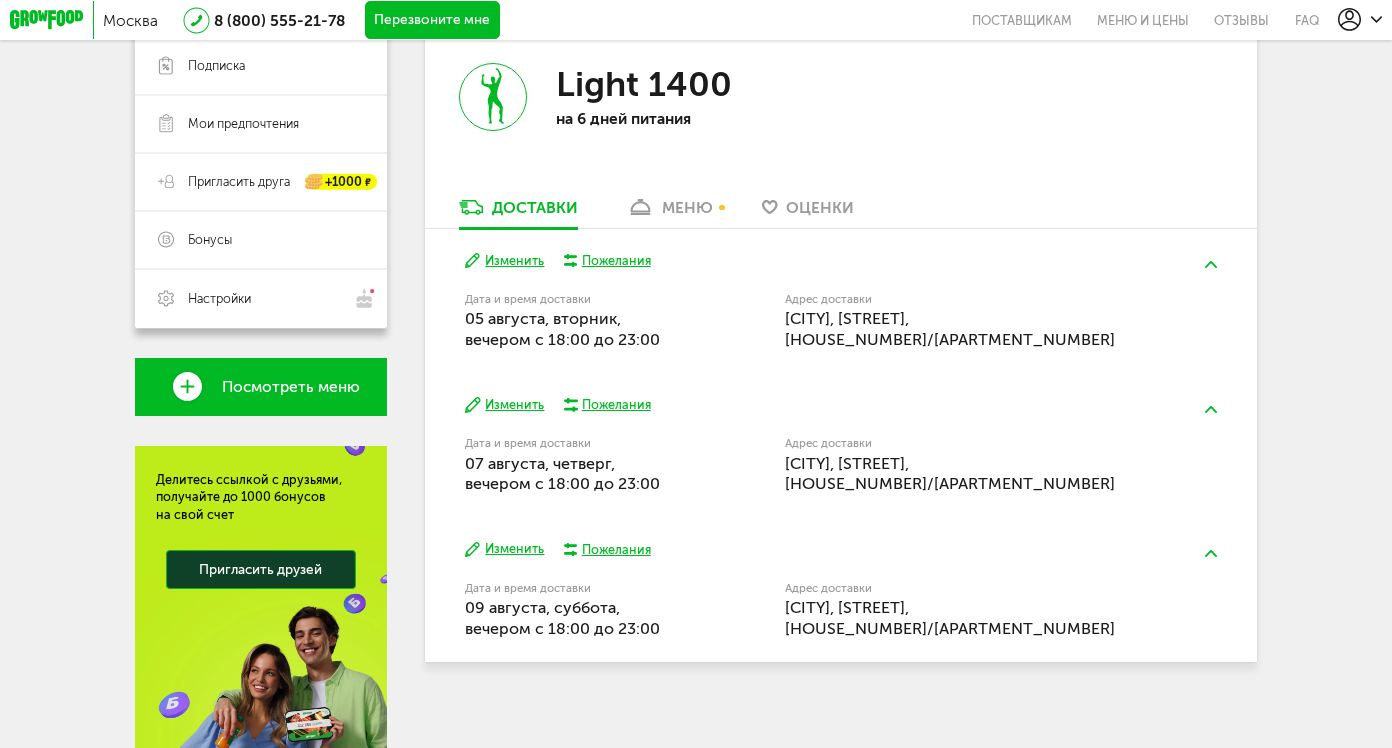 click on "Изменить" at bounding box center [504, 261] 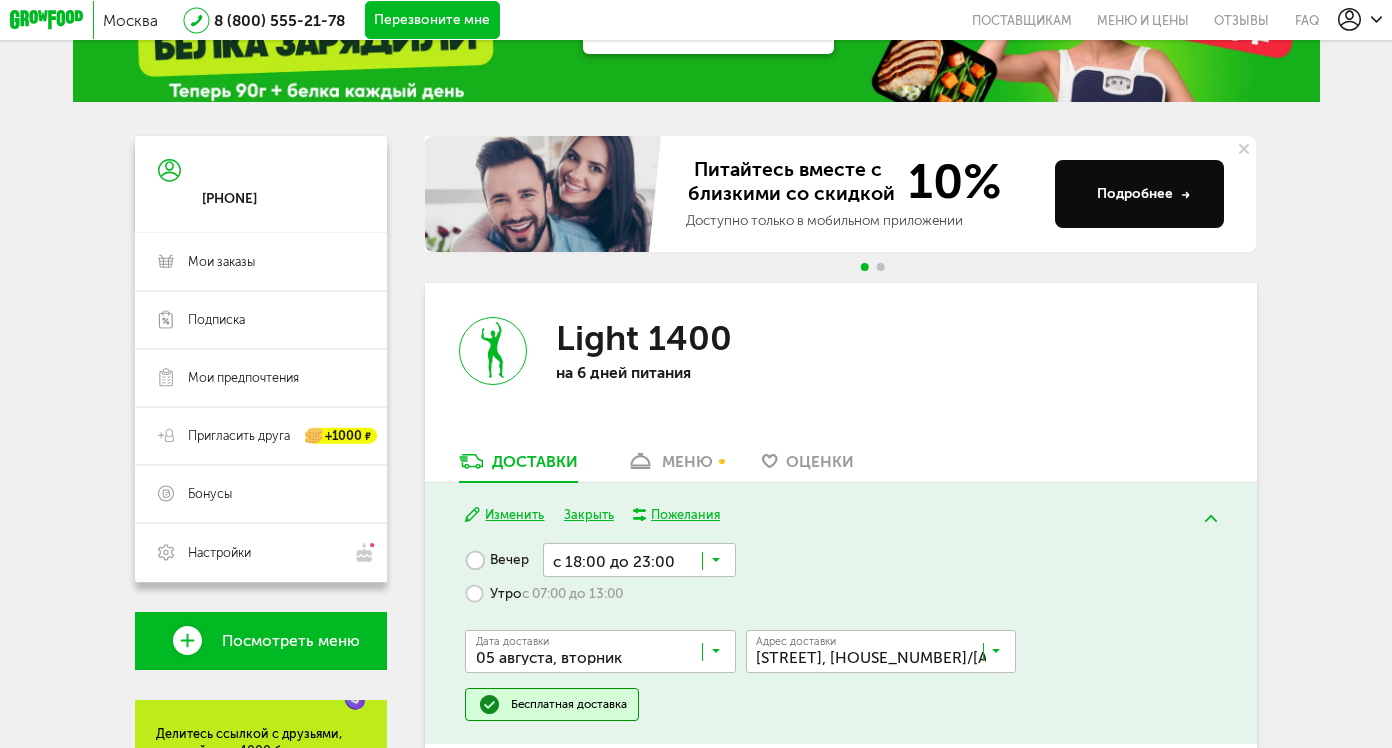 scroll, scrollTop: 90, scrollLeft: 0, axis: vertical 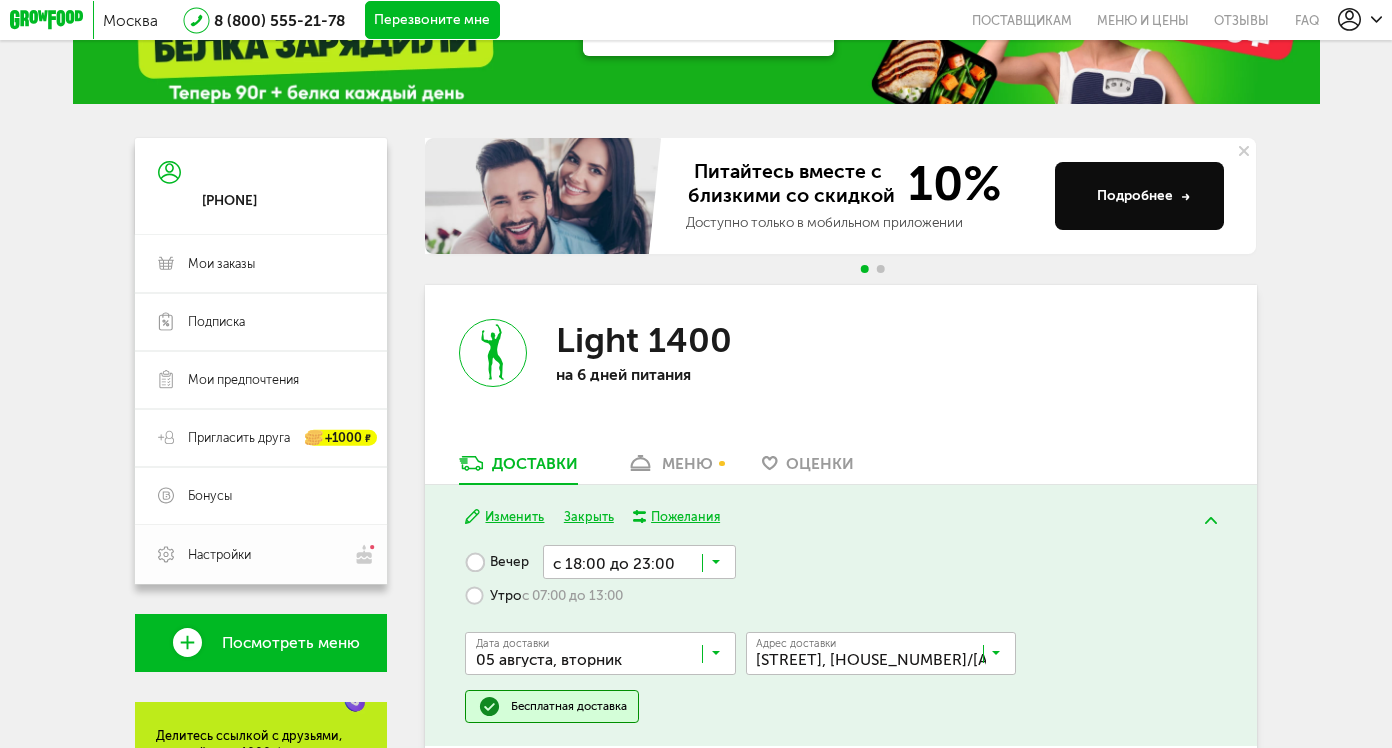 click on "Настройки" at bounding box center [276, 554] 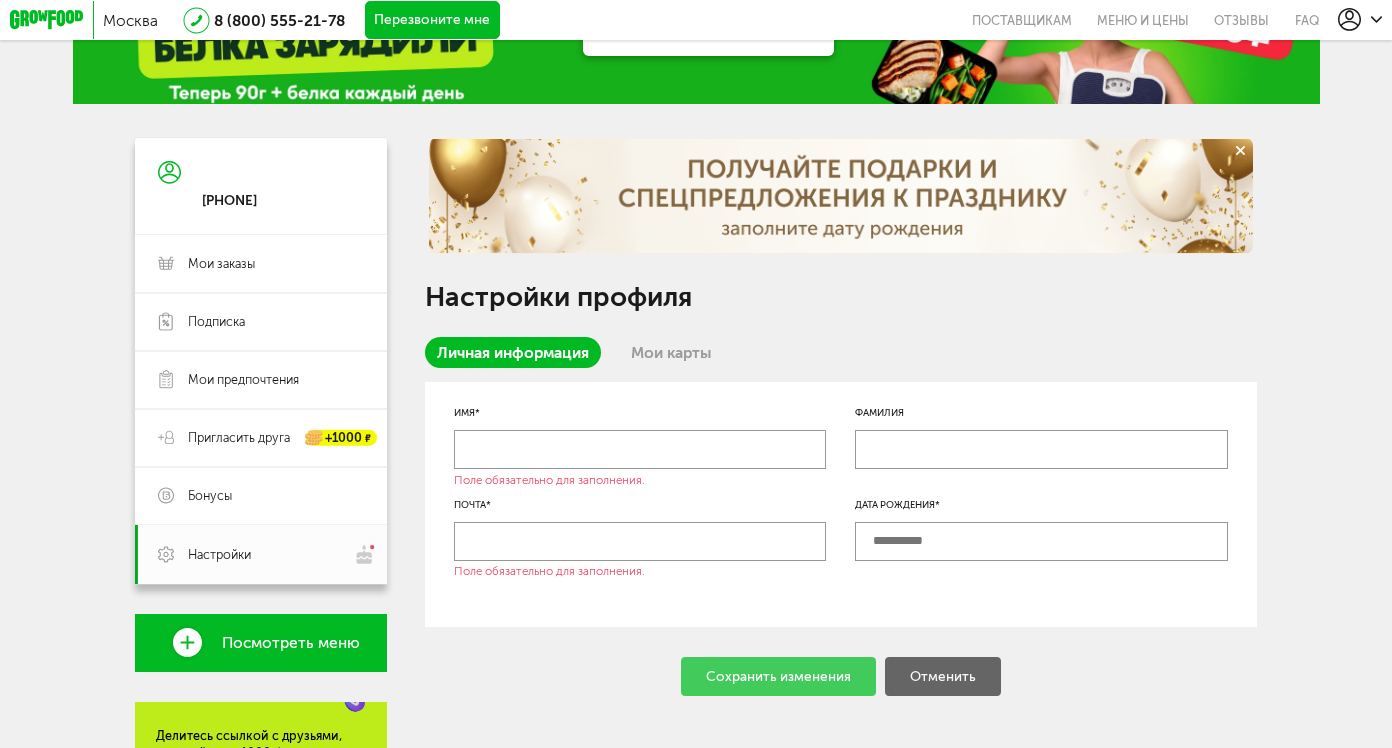 click at bounding box center (640, 449) 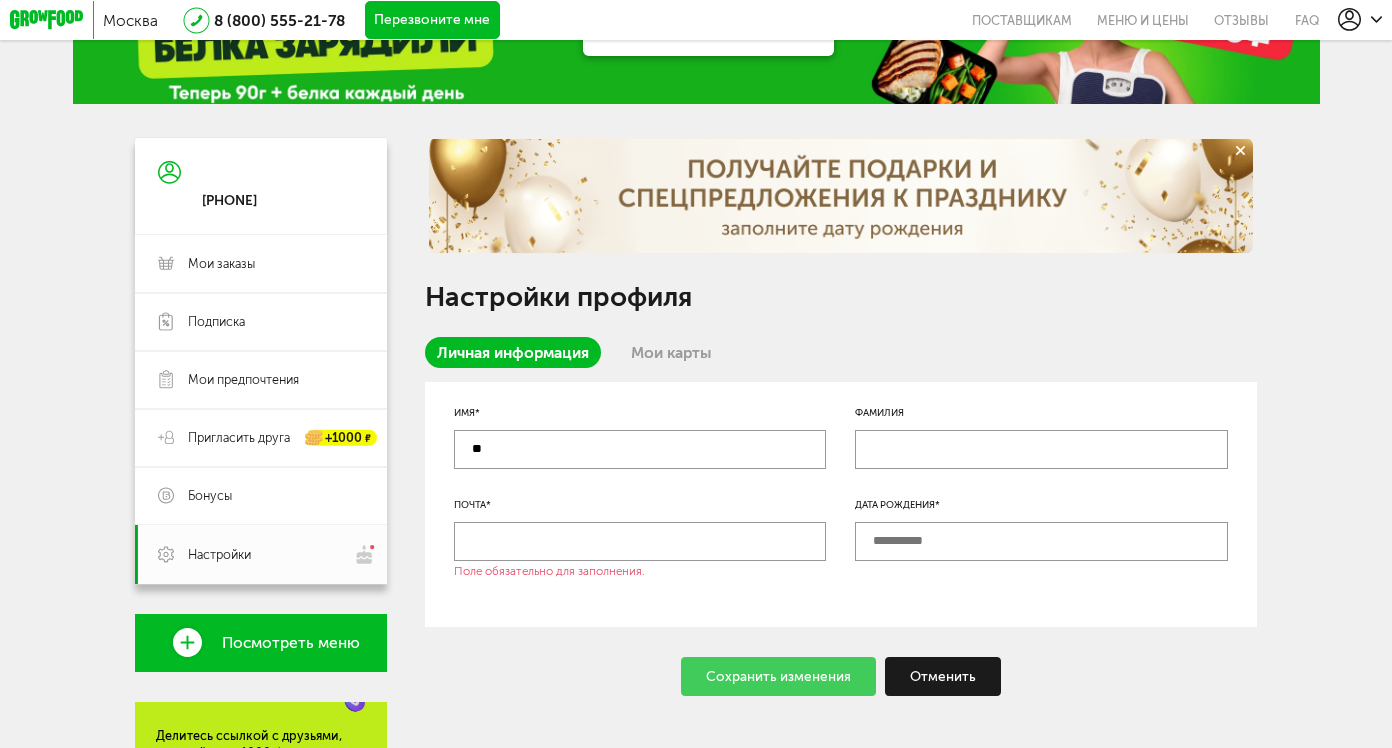type on "*" 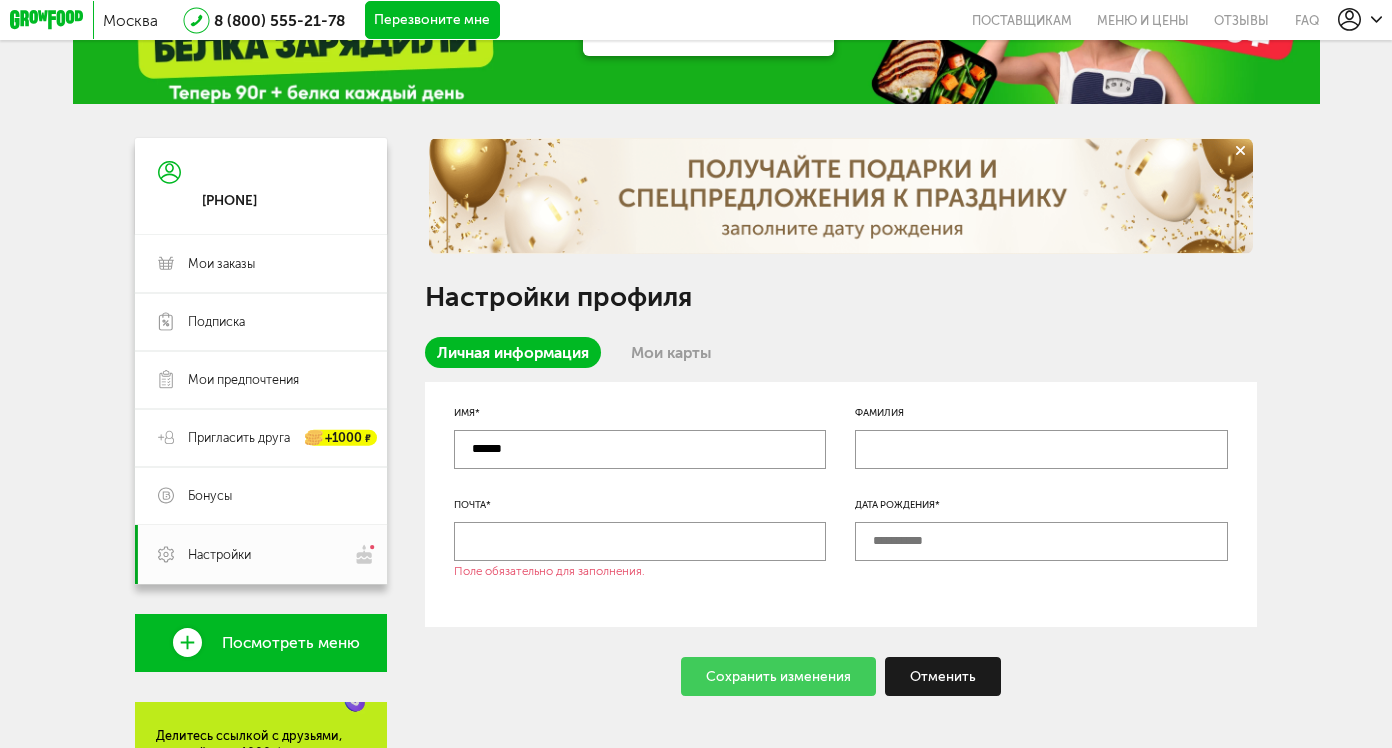 type on "******" 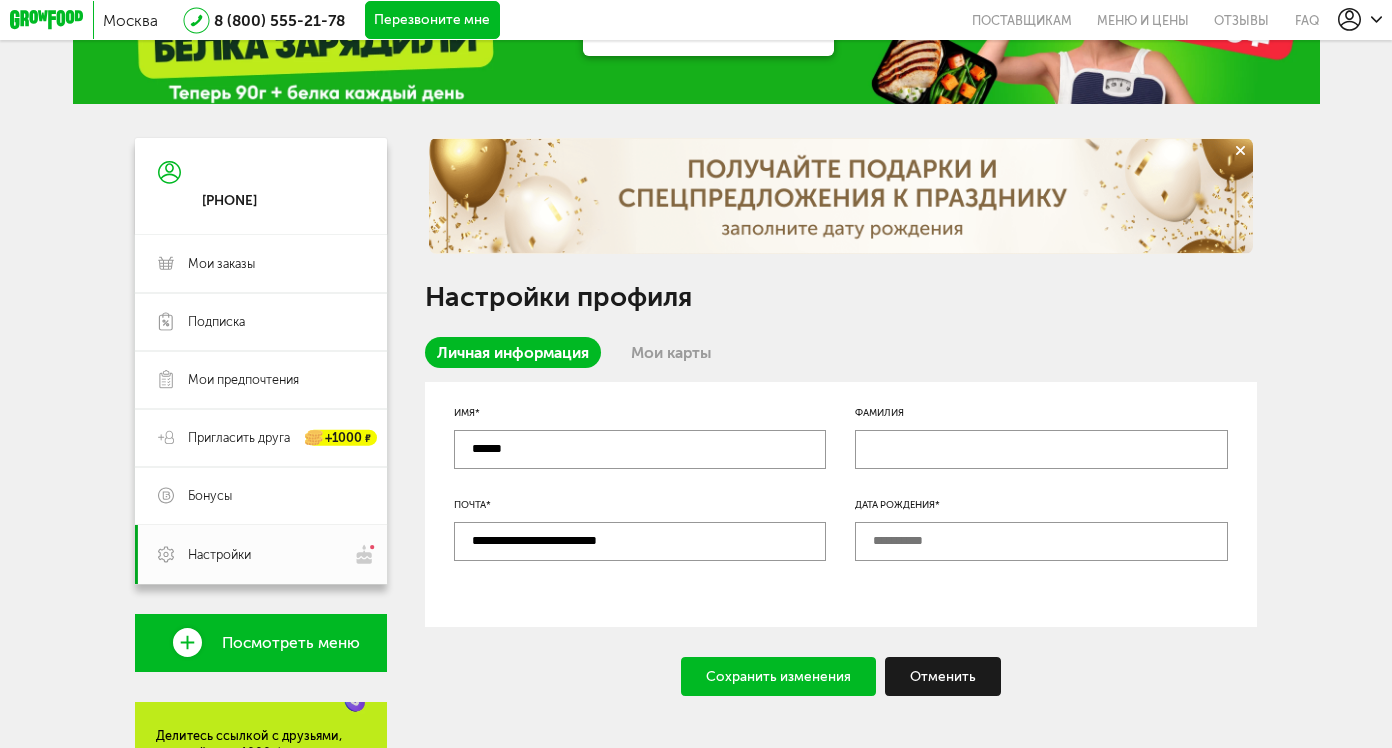 type on "**********" 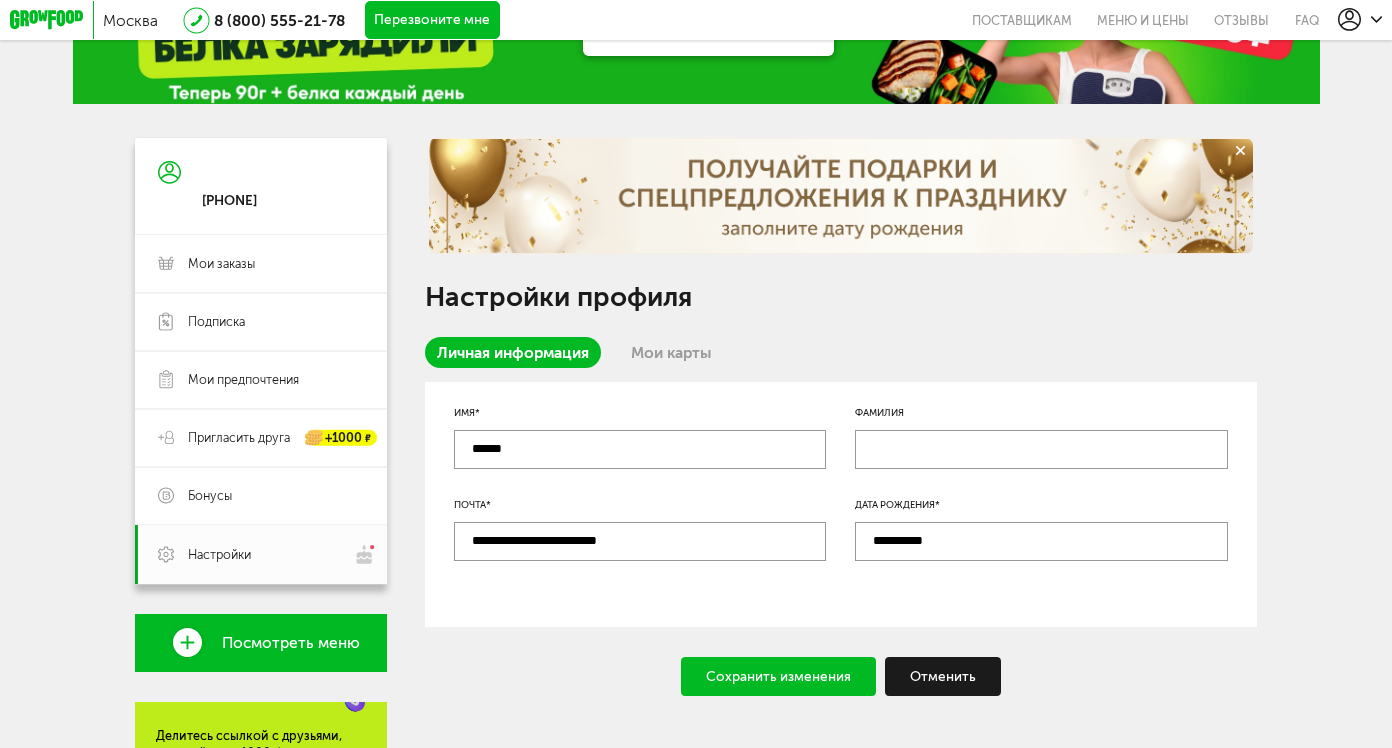 type on "**********" 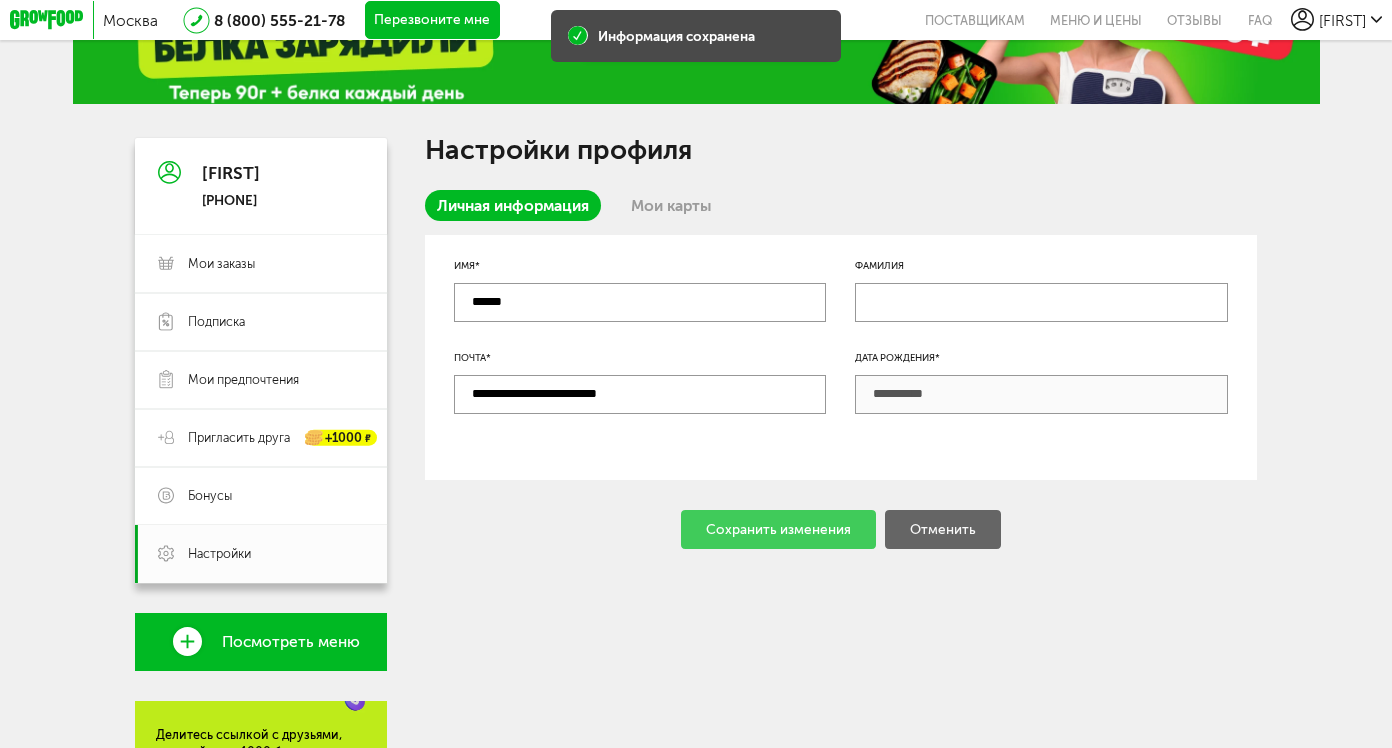 click on "Мои карты" at bounding box center [671, 205] 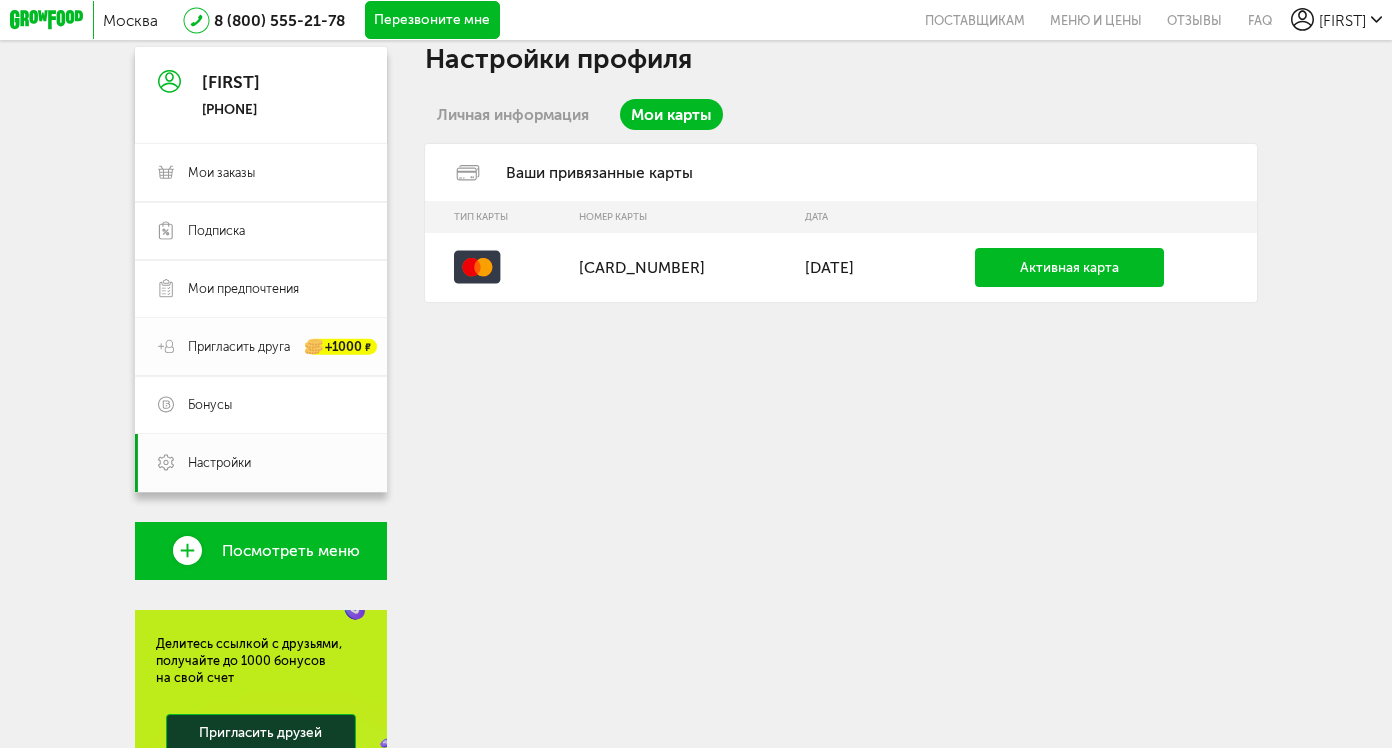 scroll, scrollTop: 399, scrollLeft: 0, axis: vertical 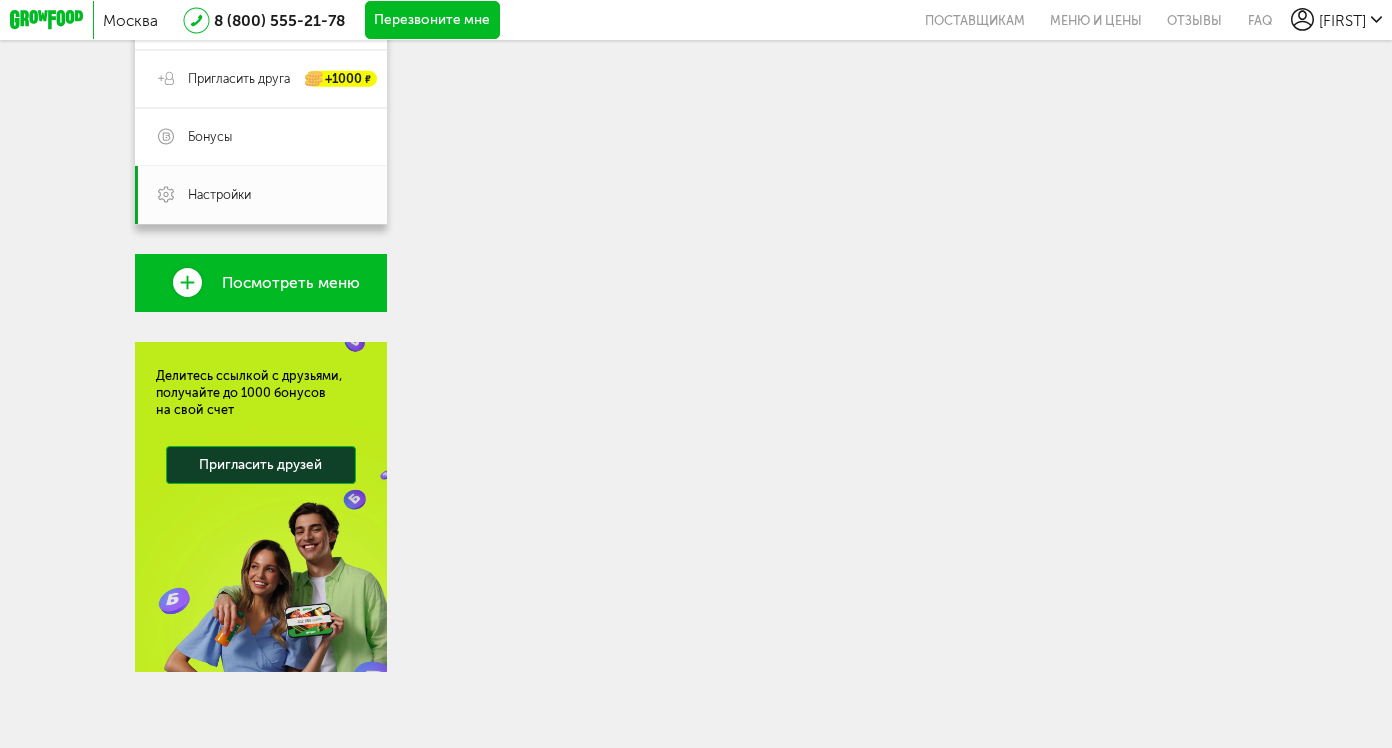 click on "Посмотреть меню" at bounding box center (291, 282) 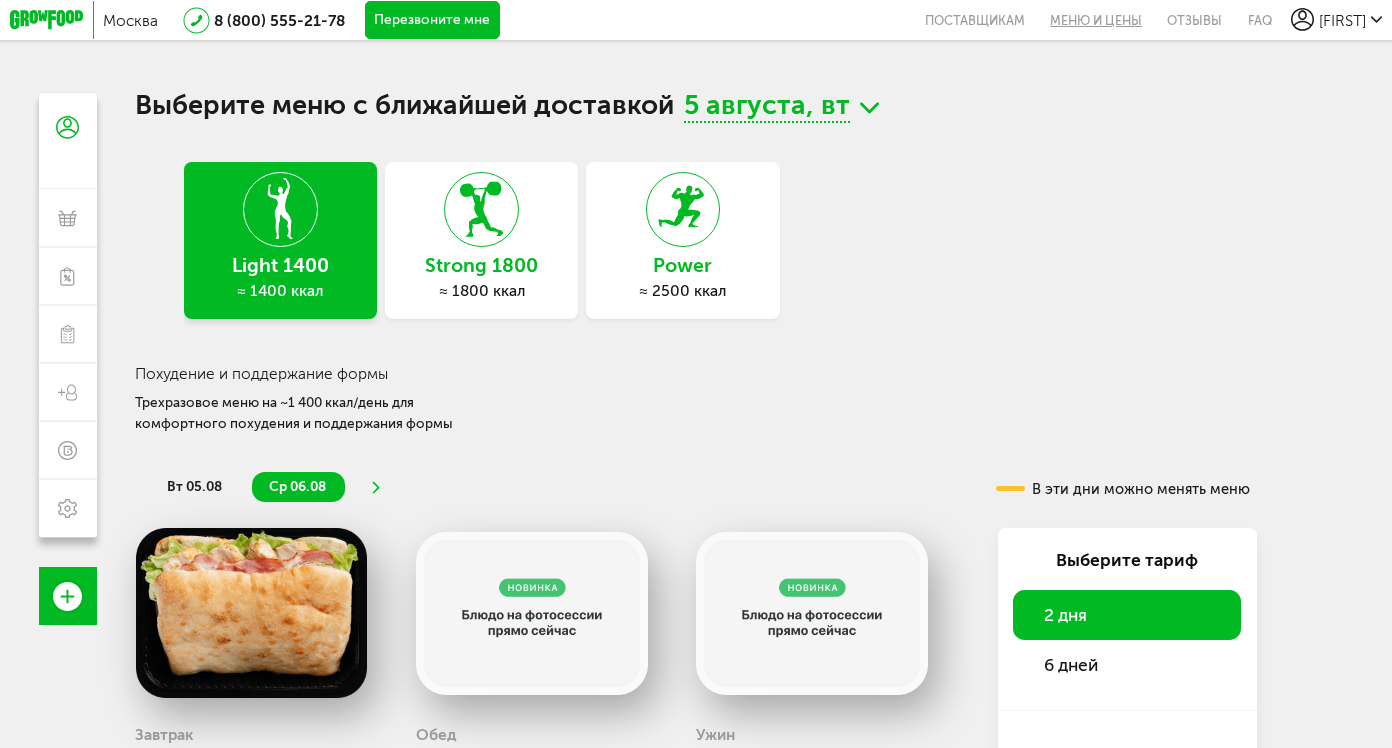 scroll, scrollTop: -1, scrollLeft: 0, axis: vertical 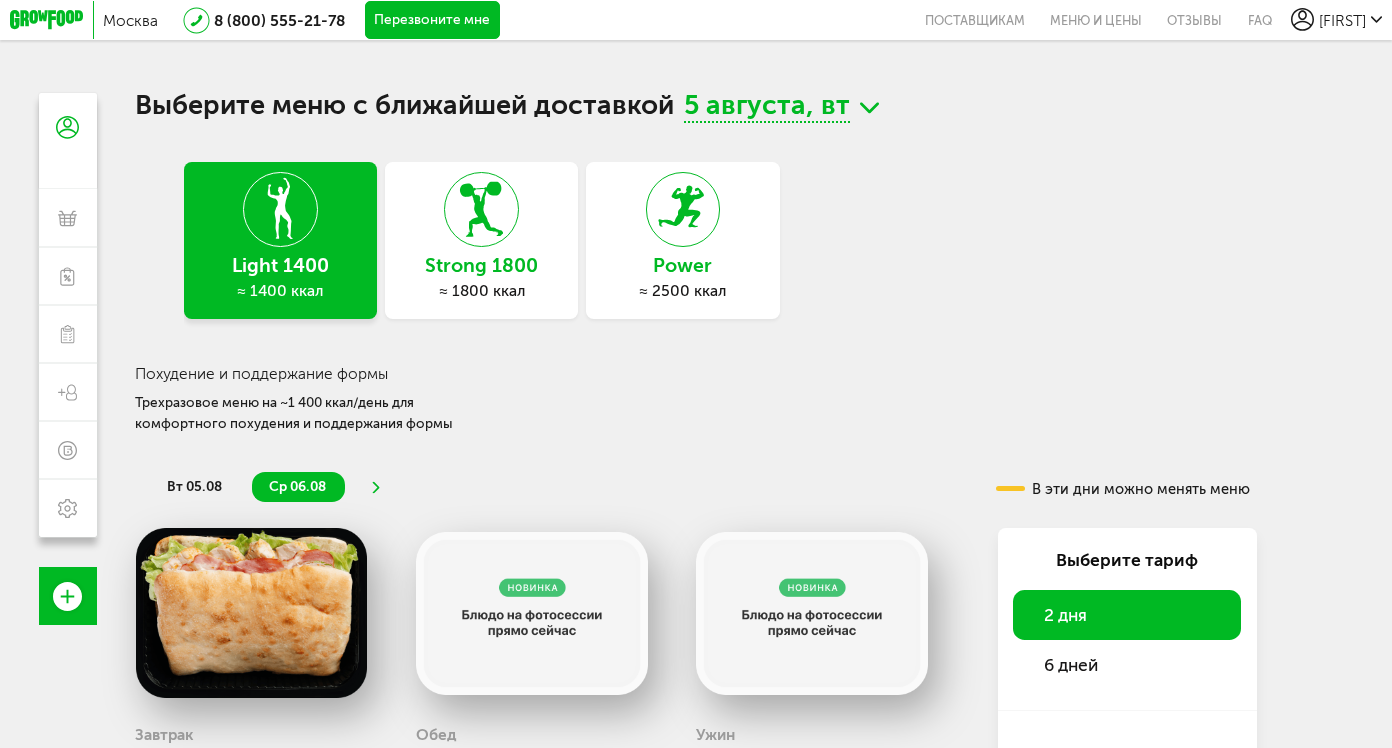 click on "Полина" at bounding box center [1342, 20] 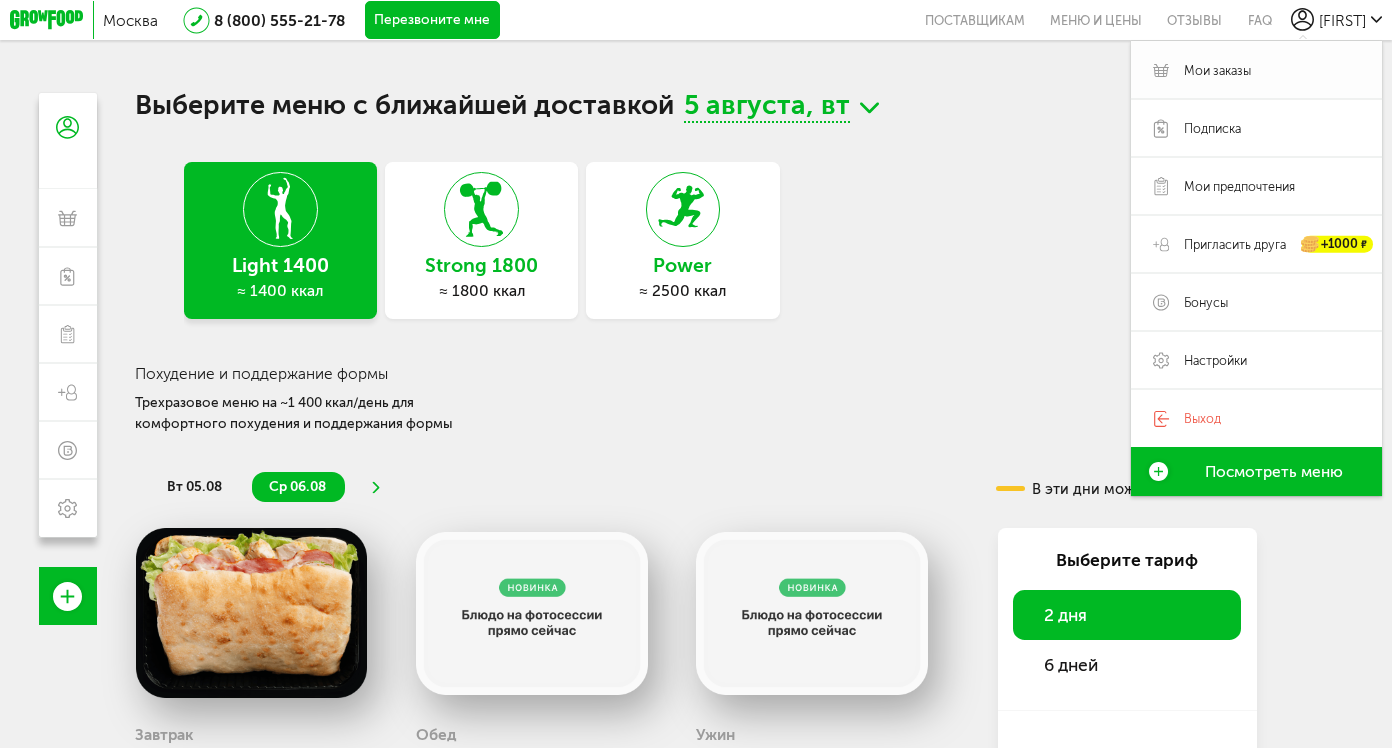 click on "Мои заказы" at bounding box center (1217, 70) 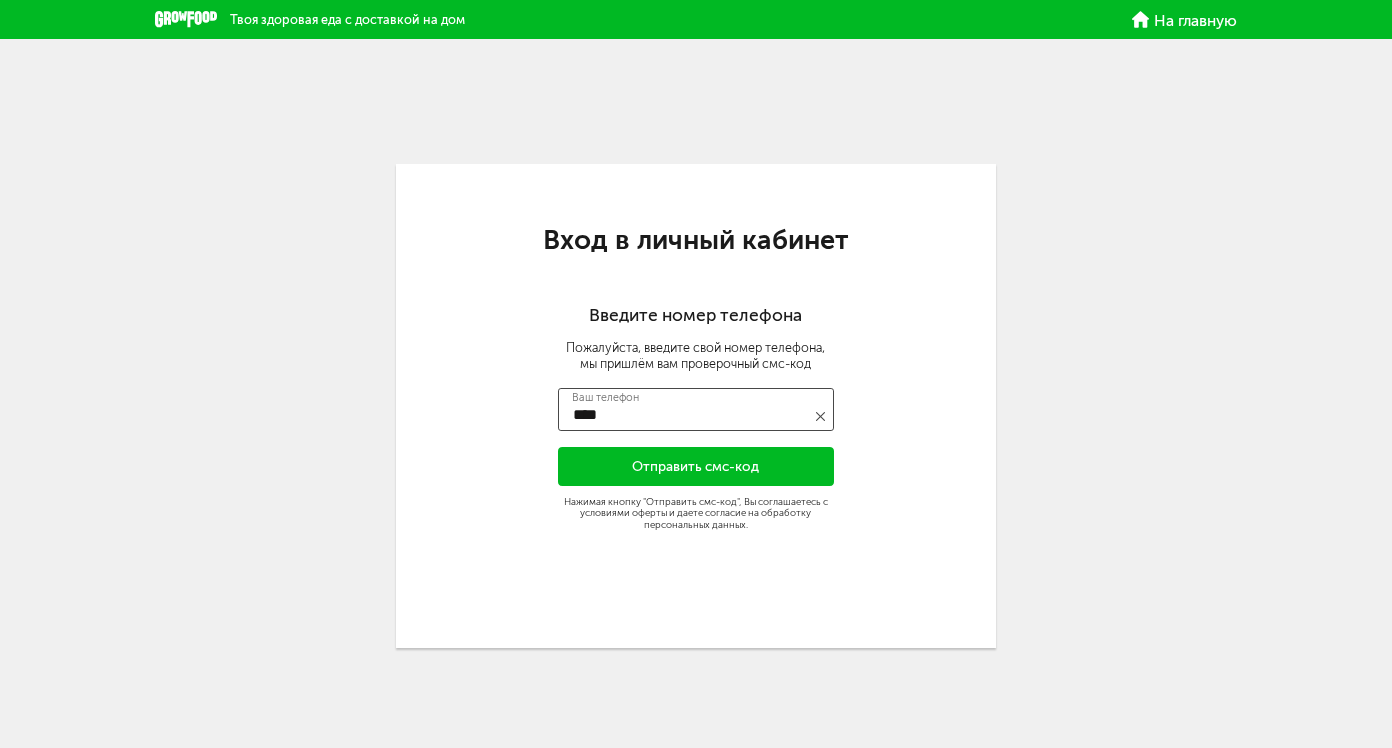 click on "****" at bounding box center [696, 410] 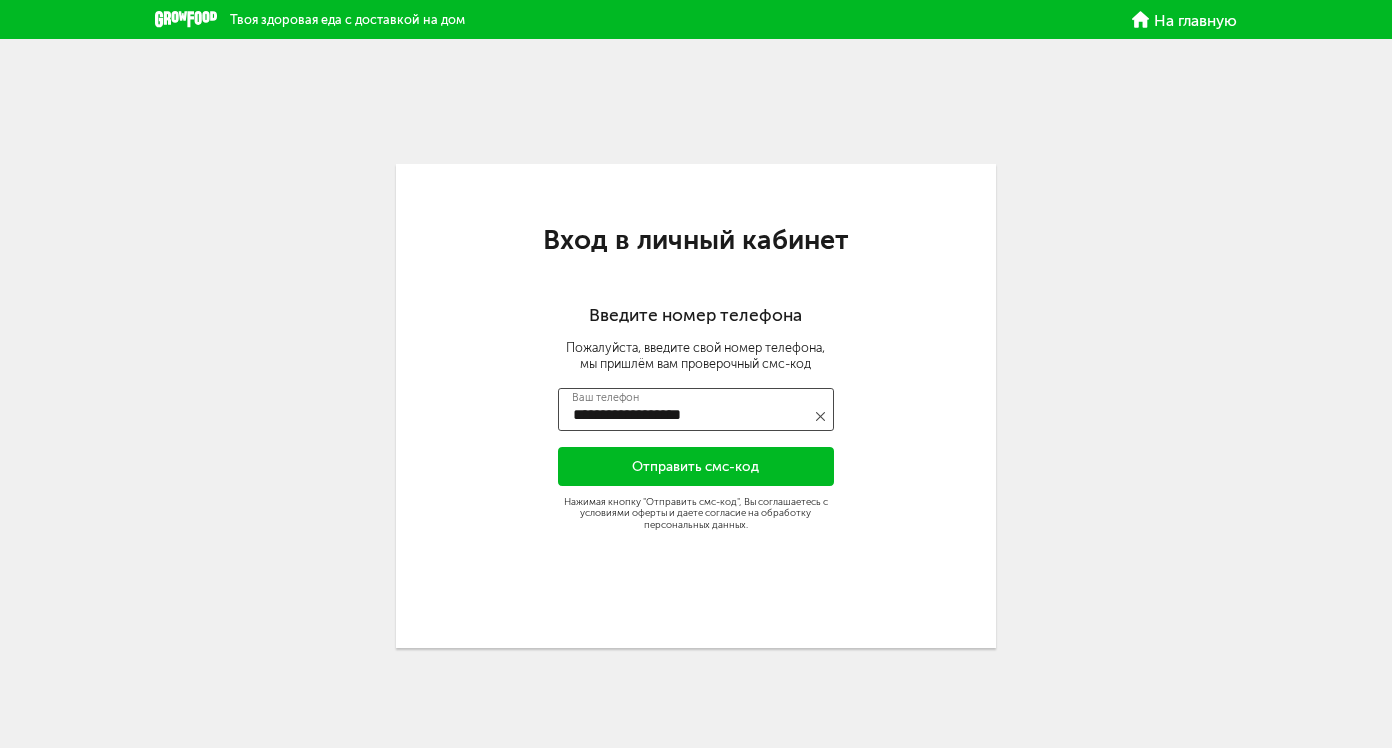 type on "**********" 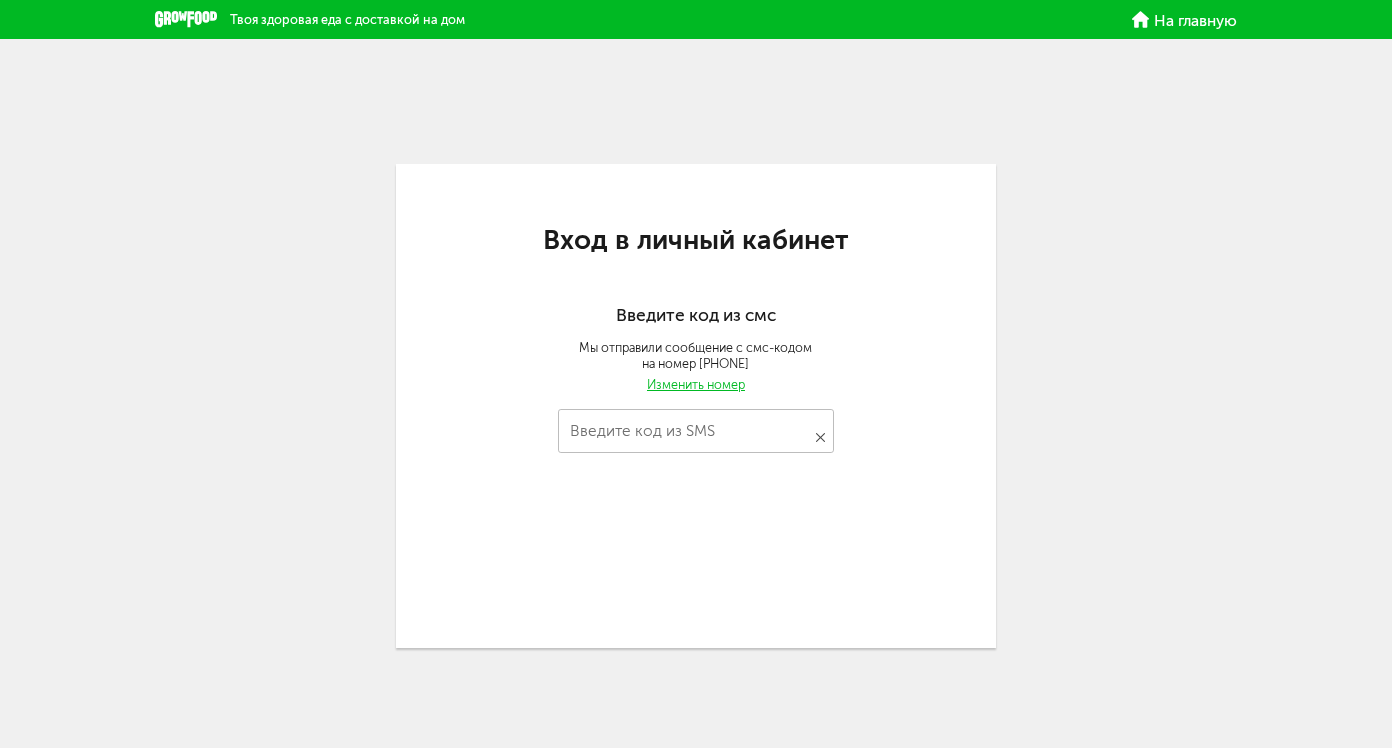 type on "****" 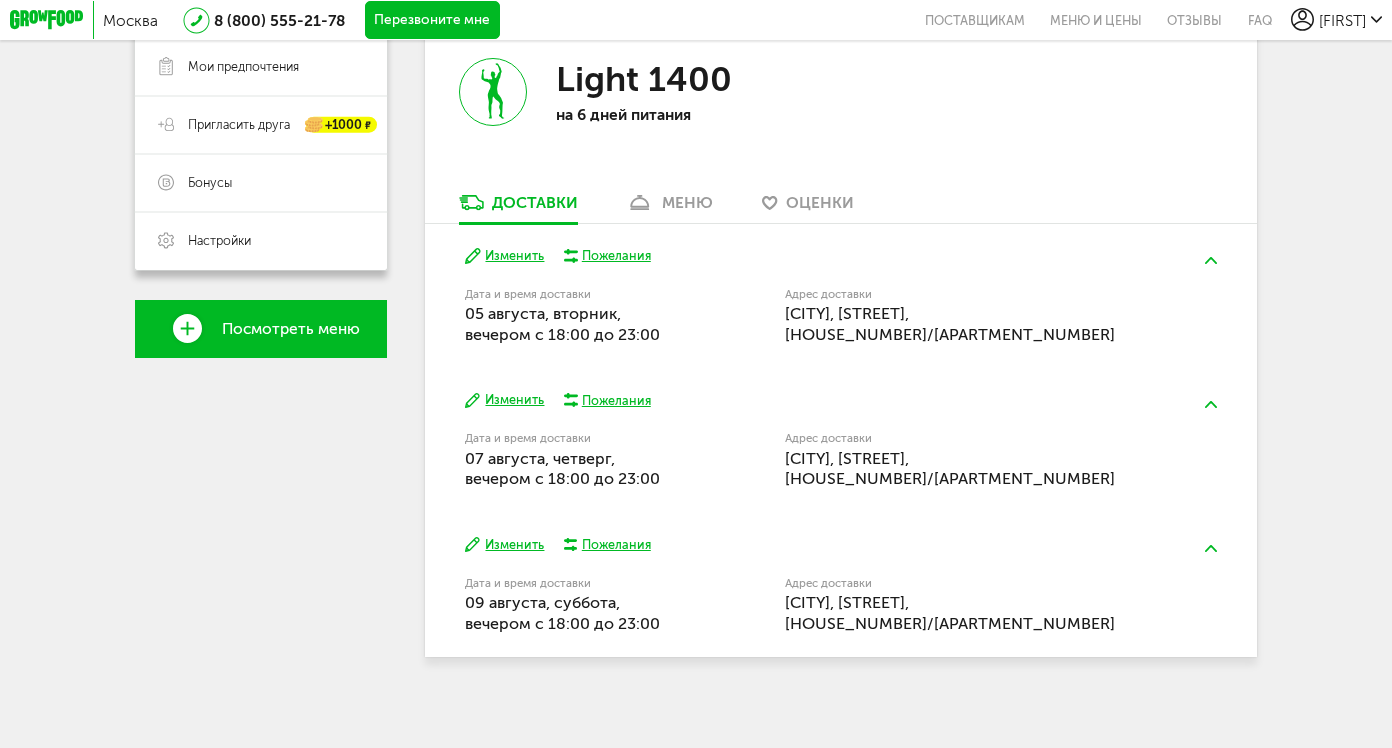 scroll, scrollTop: 402, scrollLeft: 0, axis: vertical 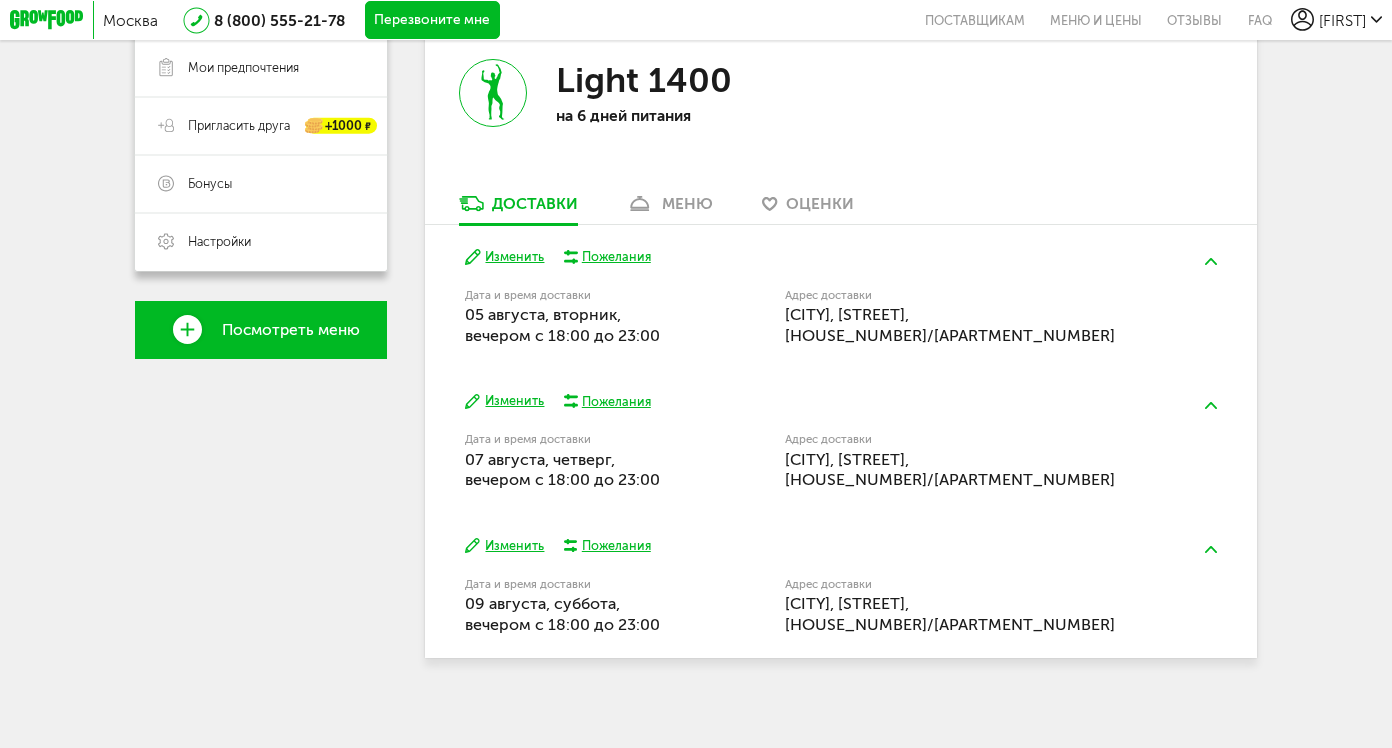 click on "Изменить" at bounding box center (504, 401) 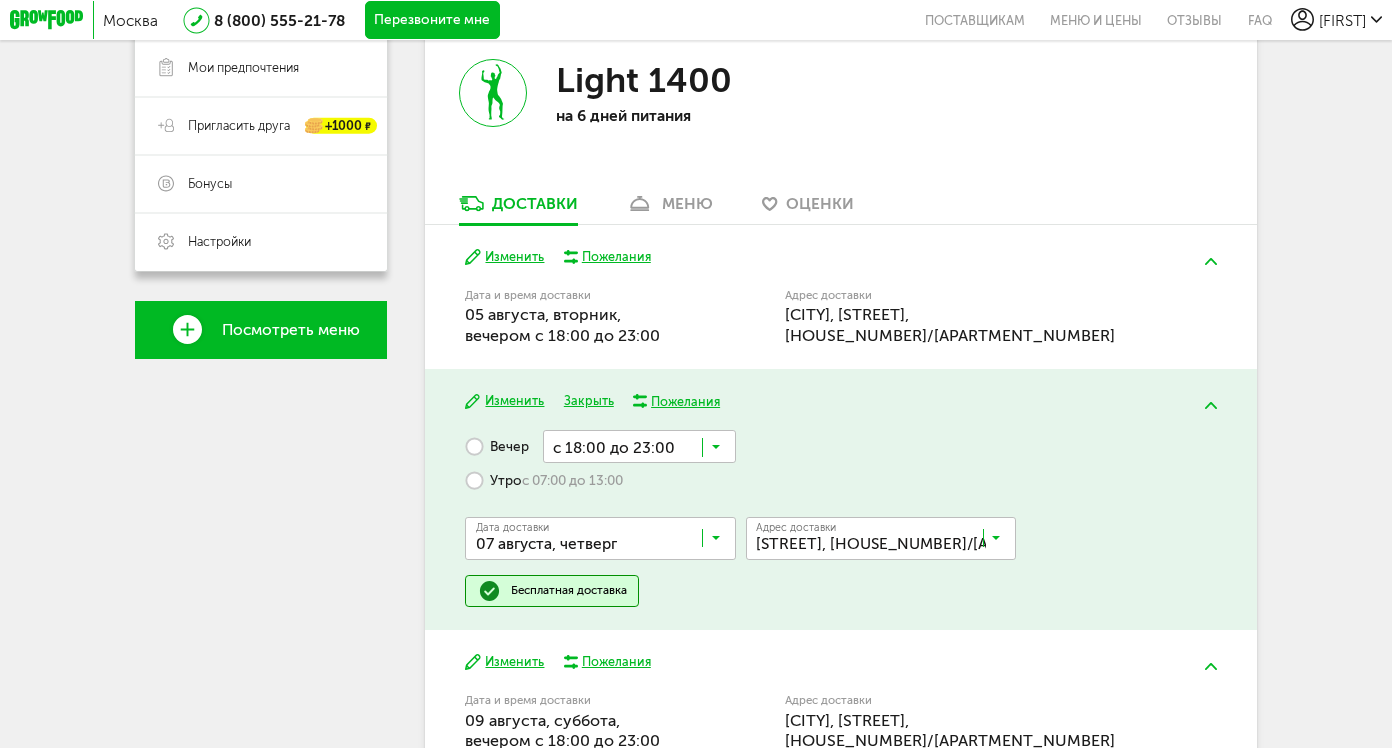 click on "Пожелания" at bounding box center (685, 401) 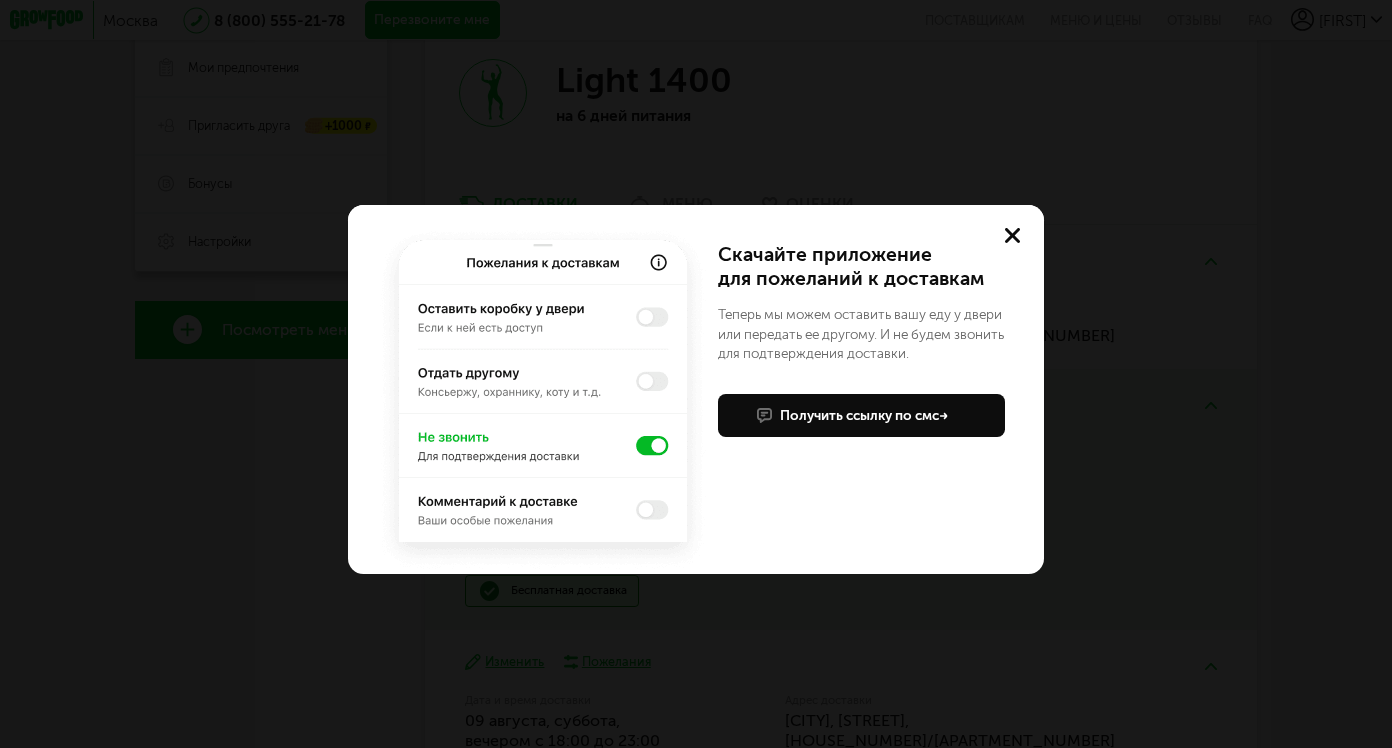 click 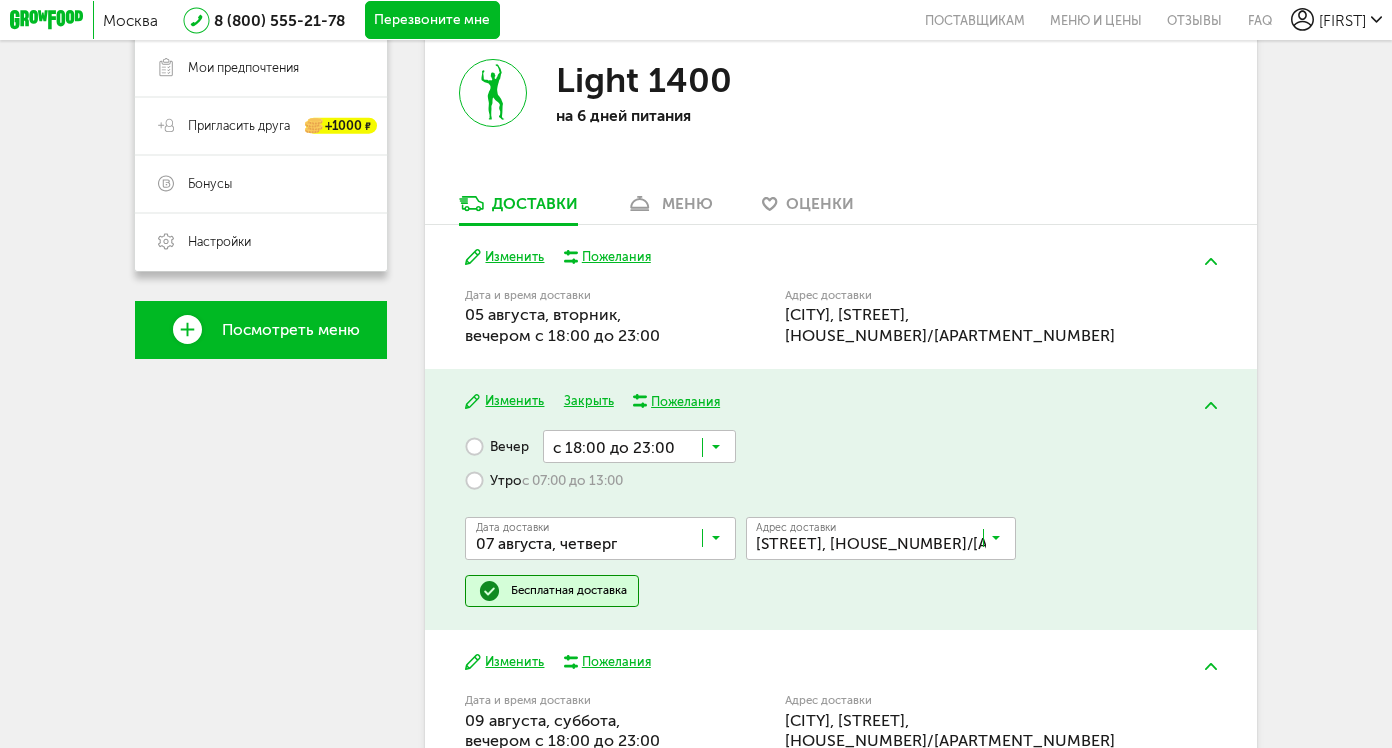 click on "Пожелания" at bounding box center [685, 401] 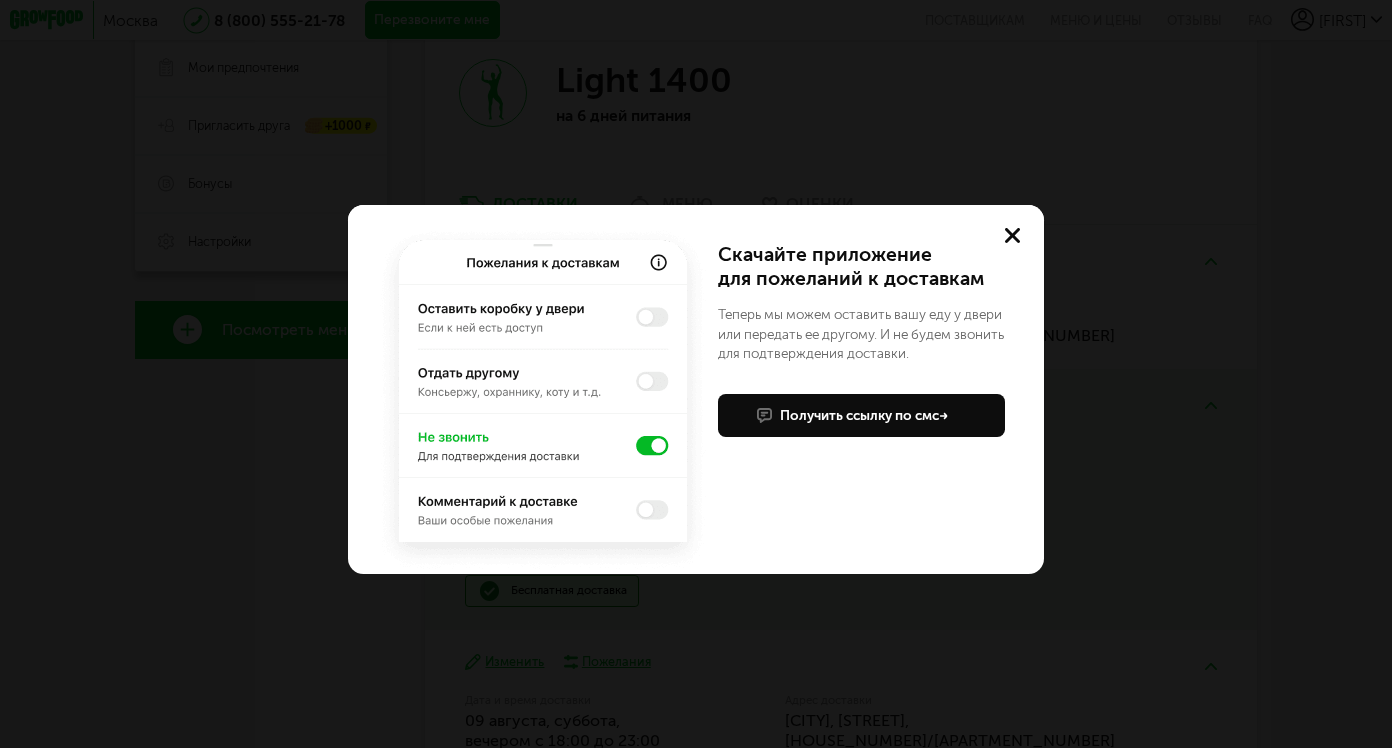 click 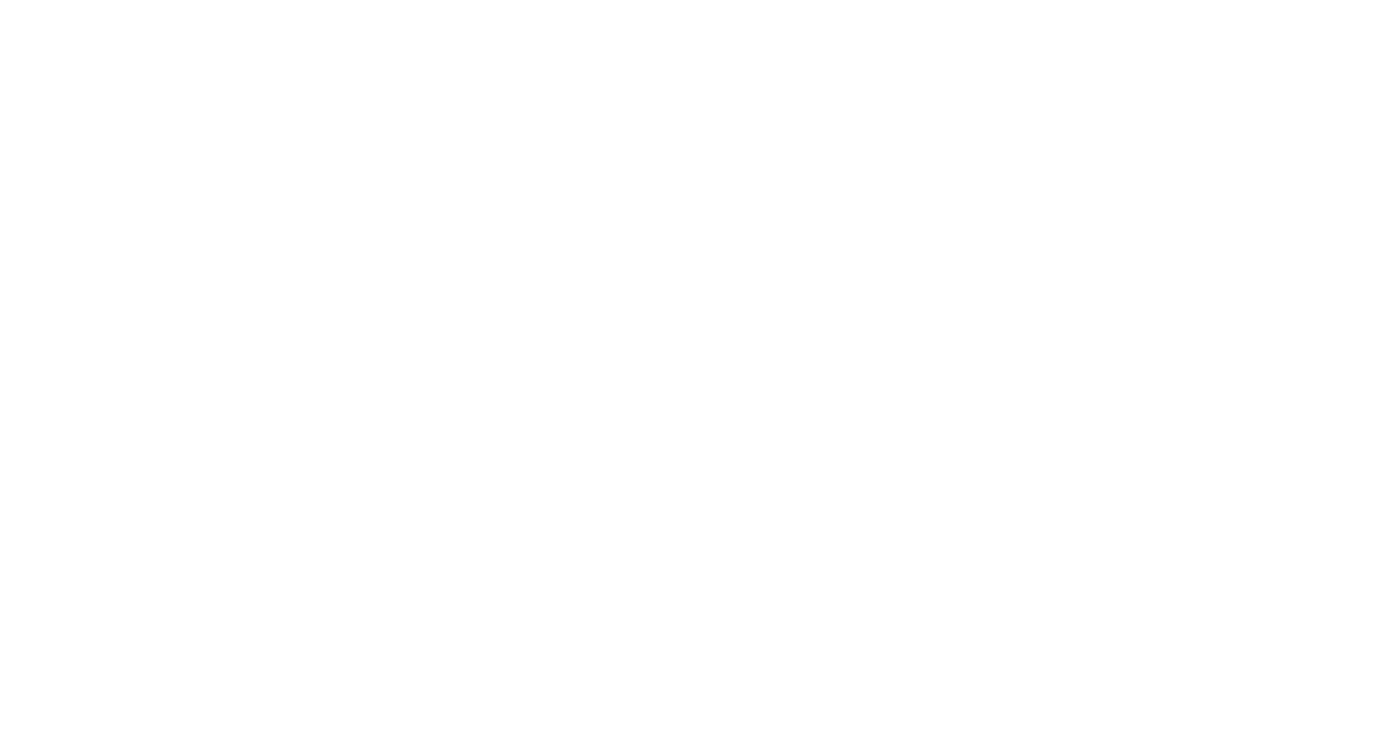 scroll, scrollTop: 0, scrollLeft: 0, axis: both 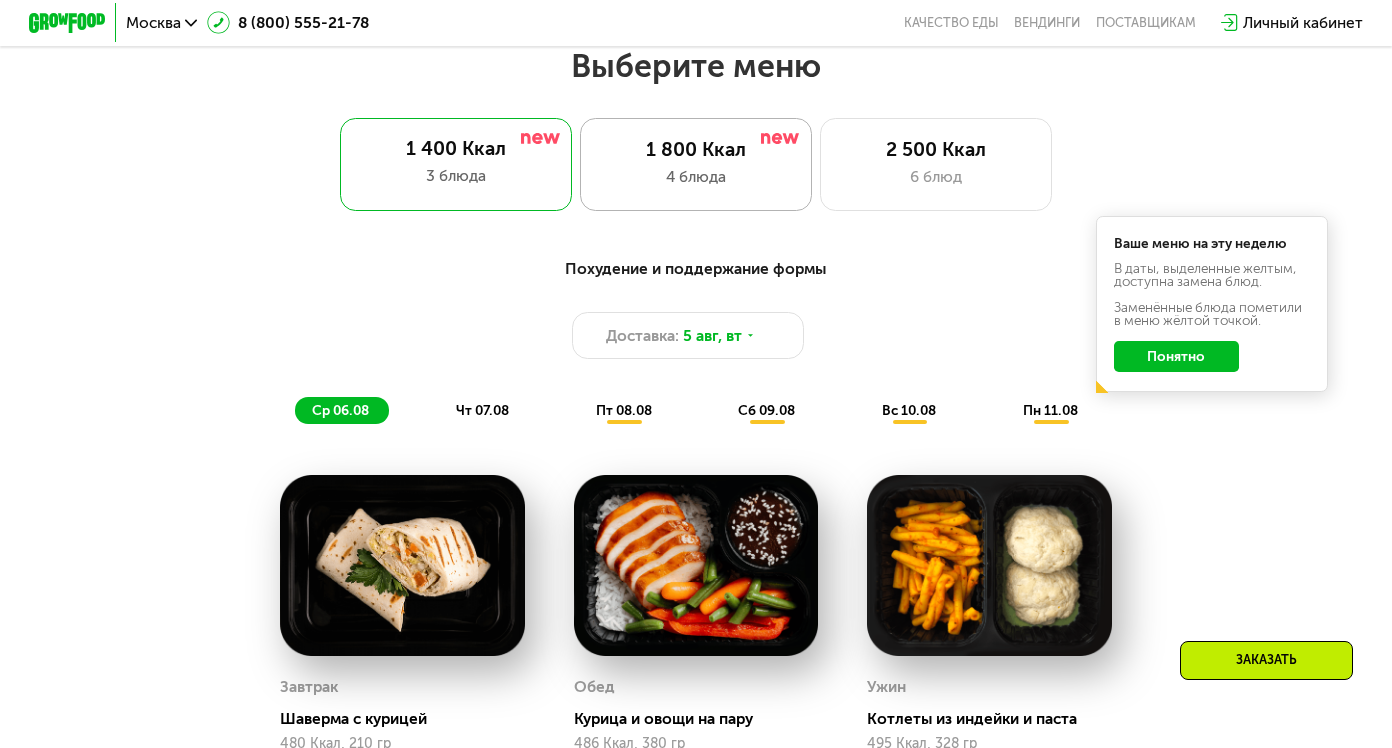 click on "1 800 Ккал 4 блюда" 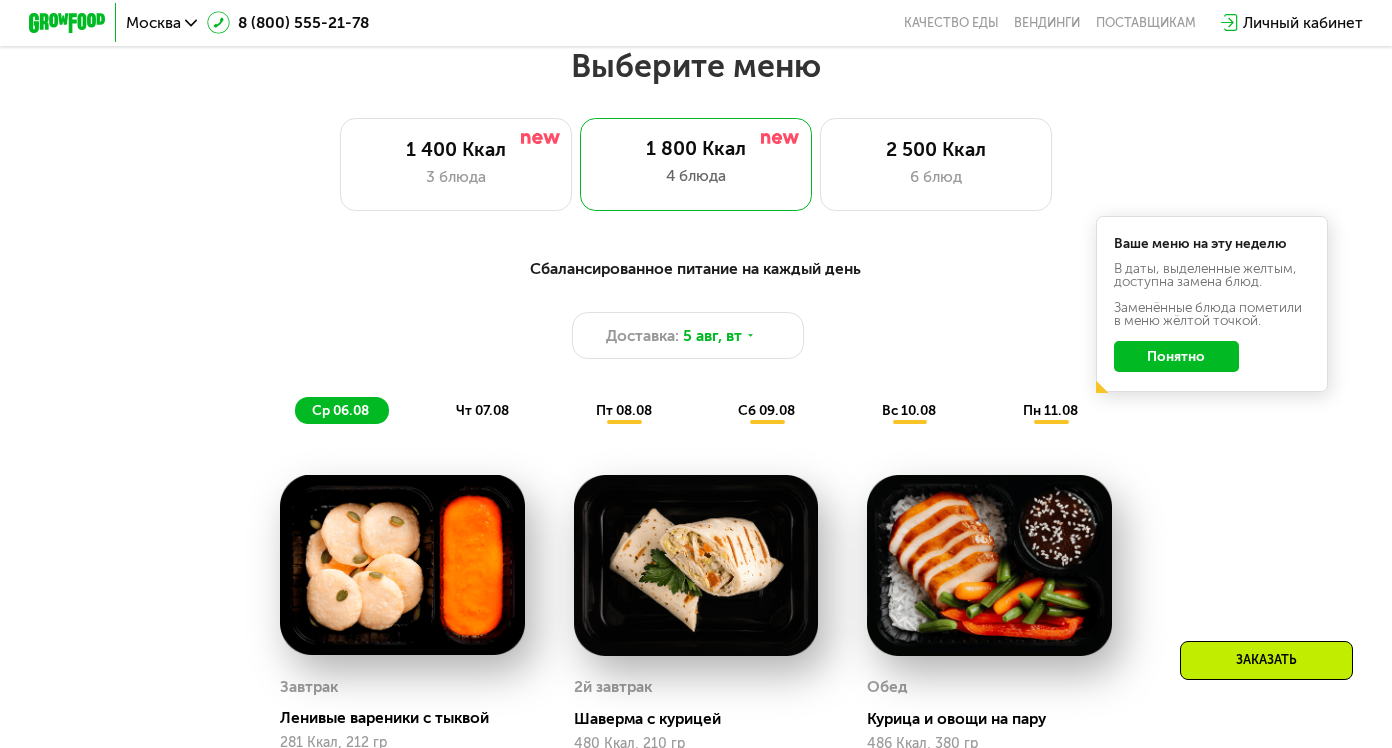 click on "Заказать" at bounding box center (1266, 660) 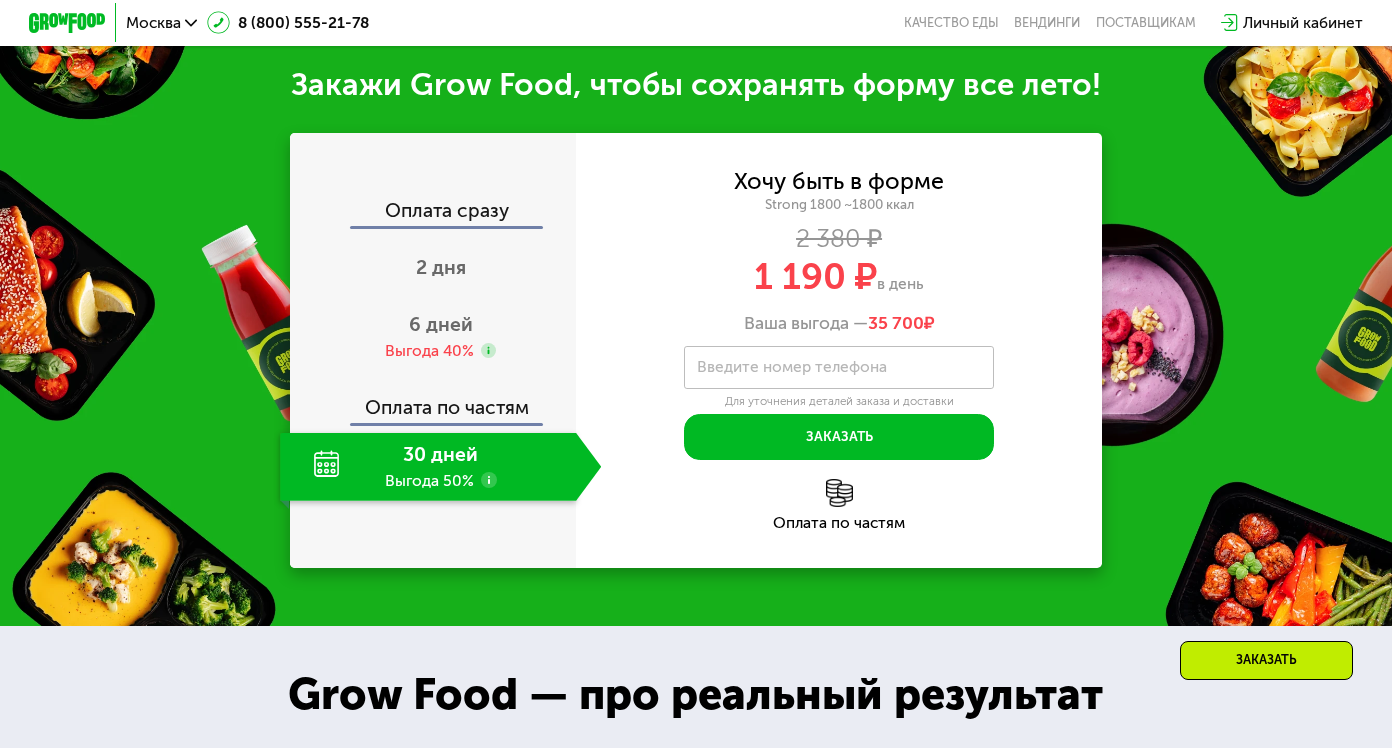 scroll, scrollTop: 2031, scrollLeft: 0, axis: vertical 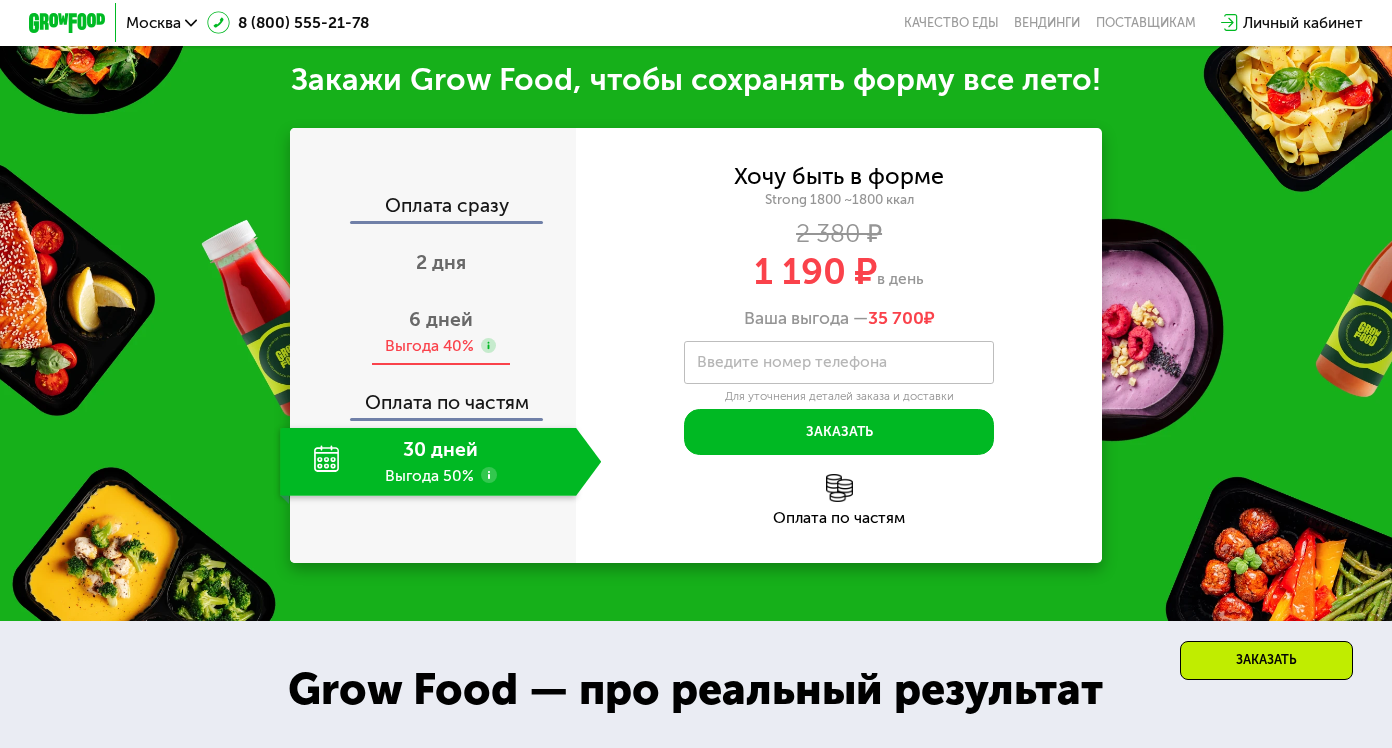click on "6 дней" at bounding box center (441, 319) 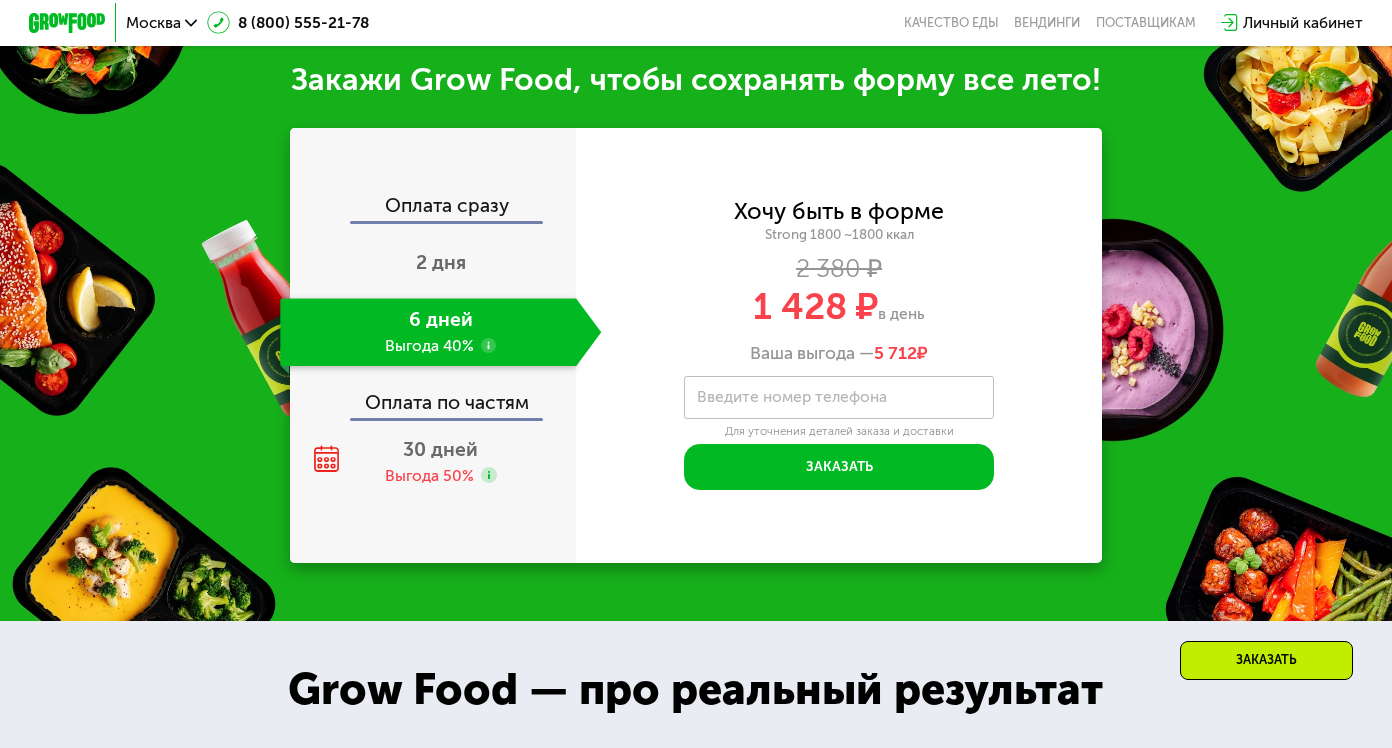 click on "Для уточнения деталей заказа и доставки" 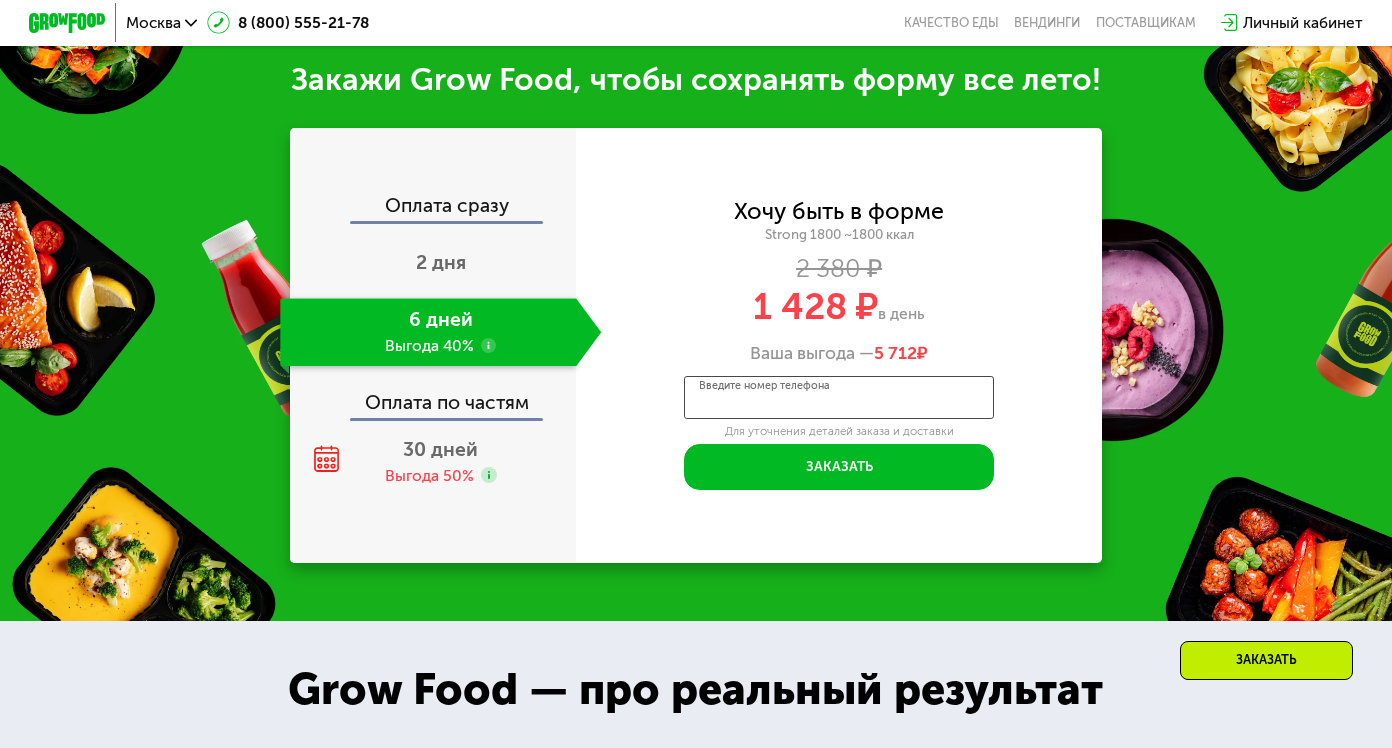 click on "Введите номер телефона" at bounding box center [838, 398] 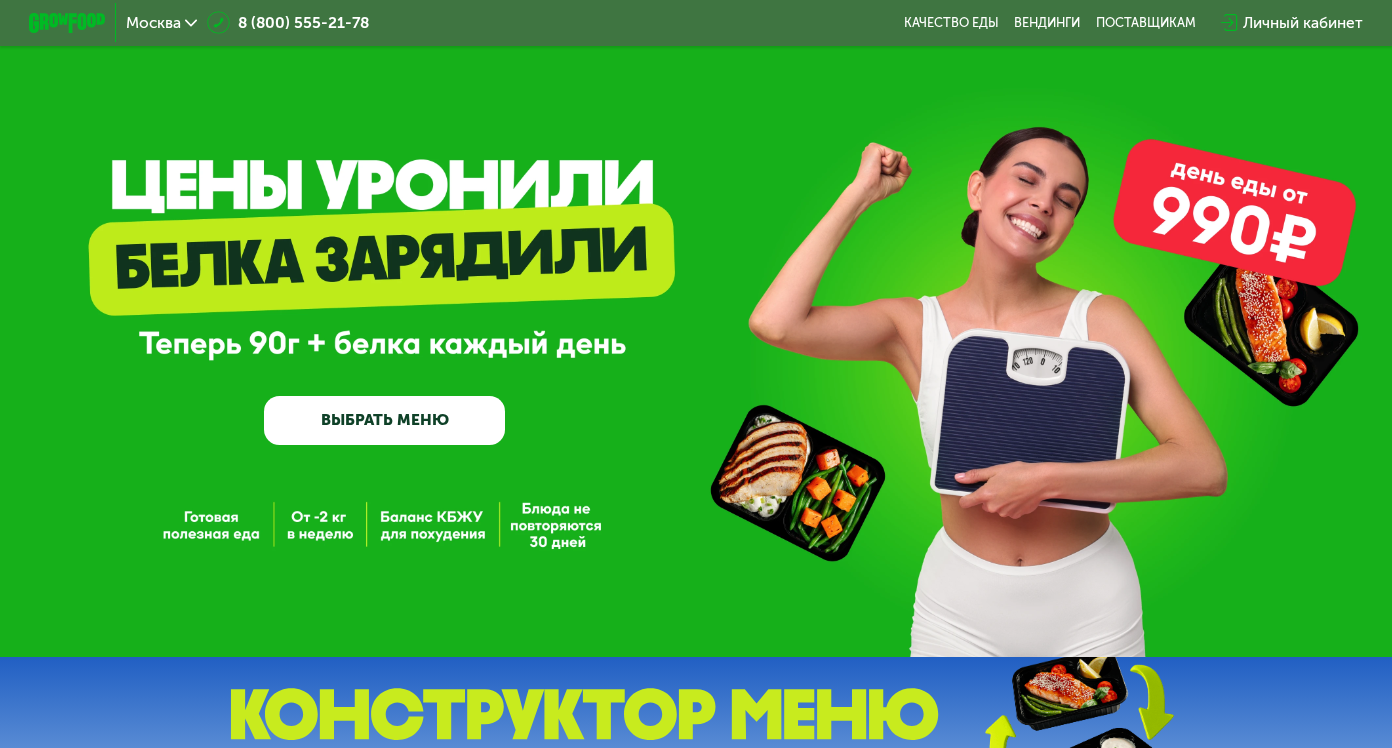 scroll, scrollTop: 0, scrollLeft: 0, axis: both 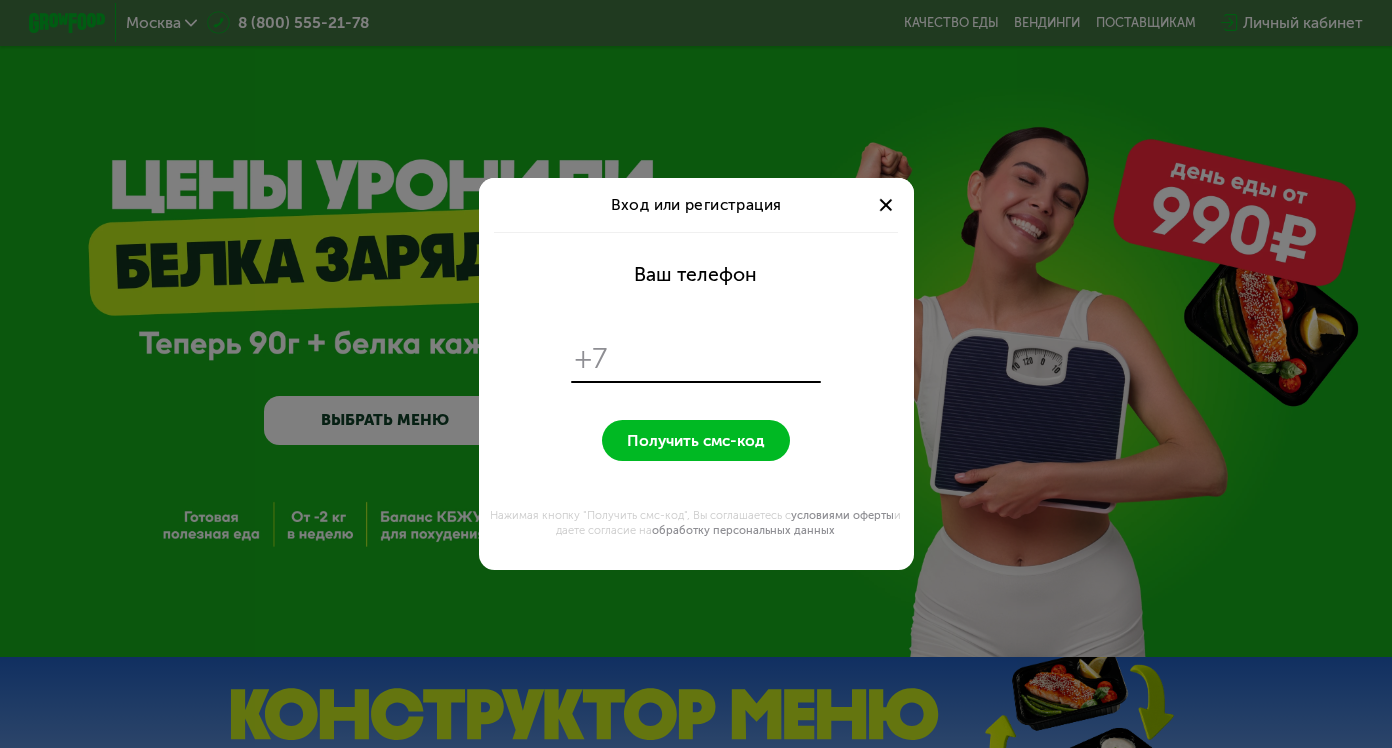 click at bounding box center (886, 205) 